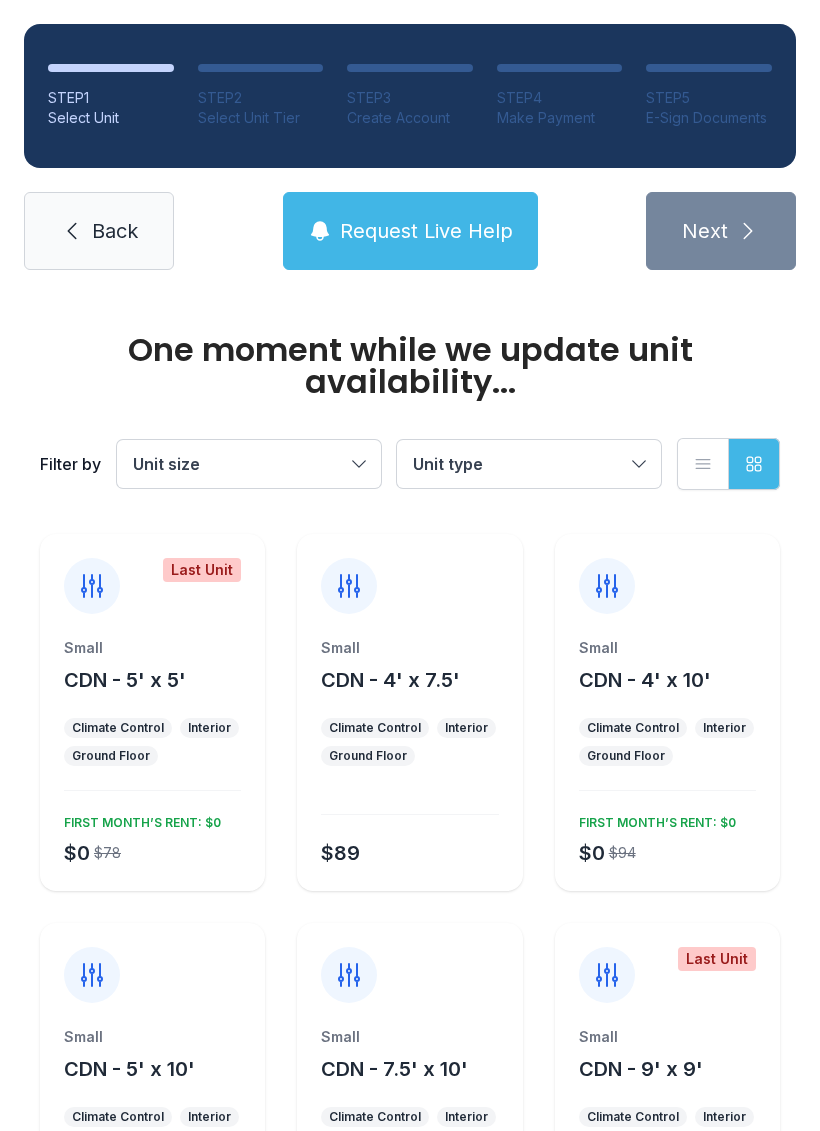 scroll, scrollTop: 0, scrollLeft: 0, axis: both 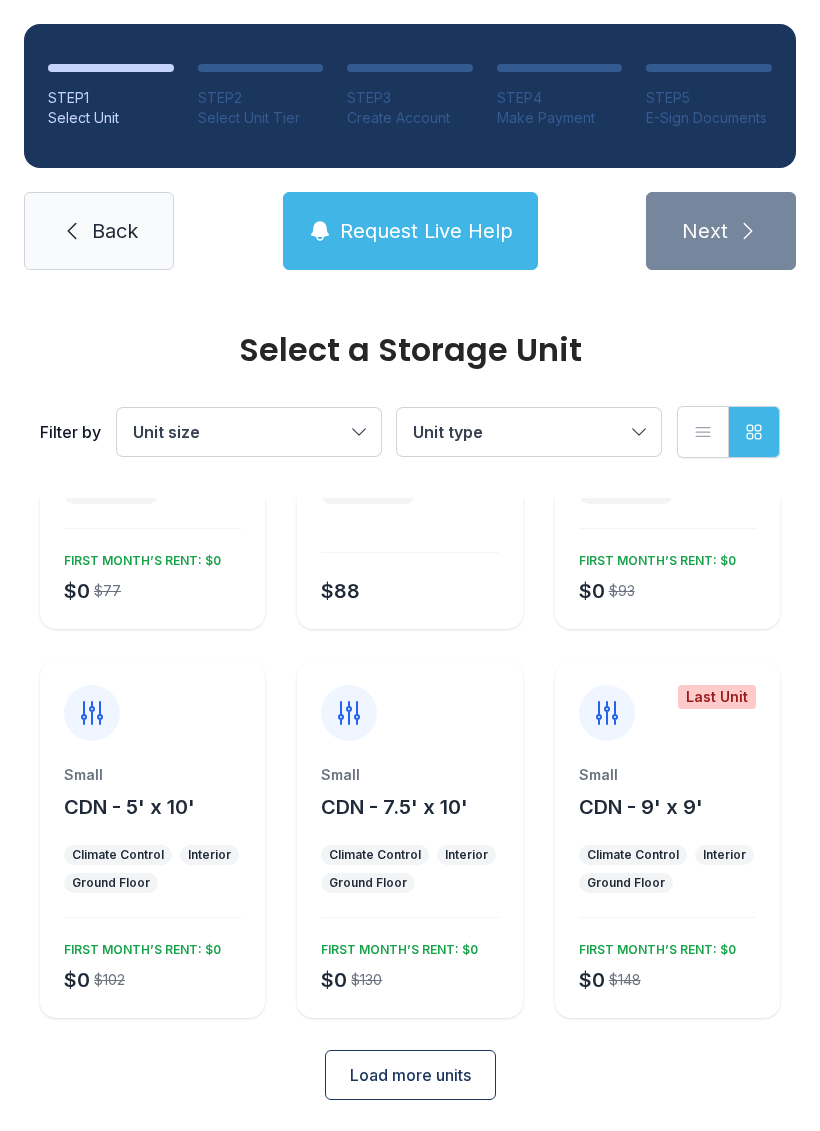 click on "Load more units" at bounding box center (410, 1075) 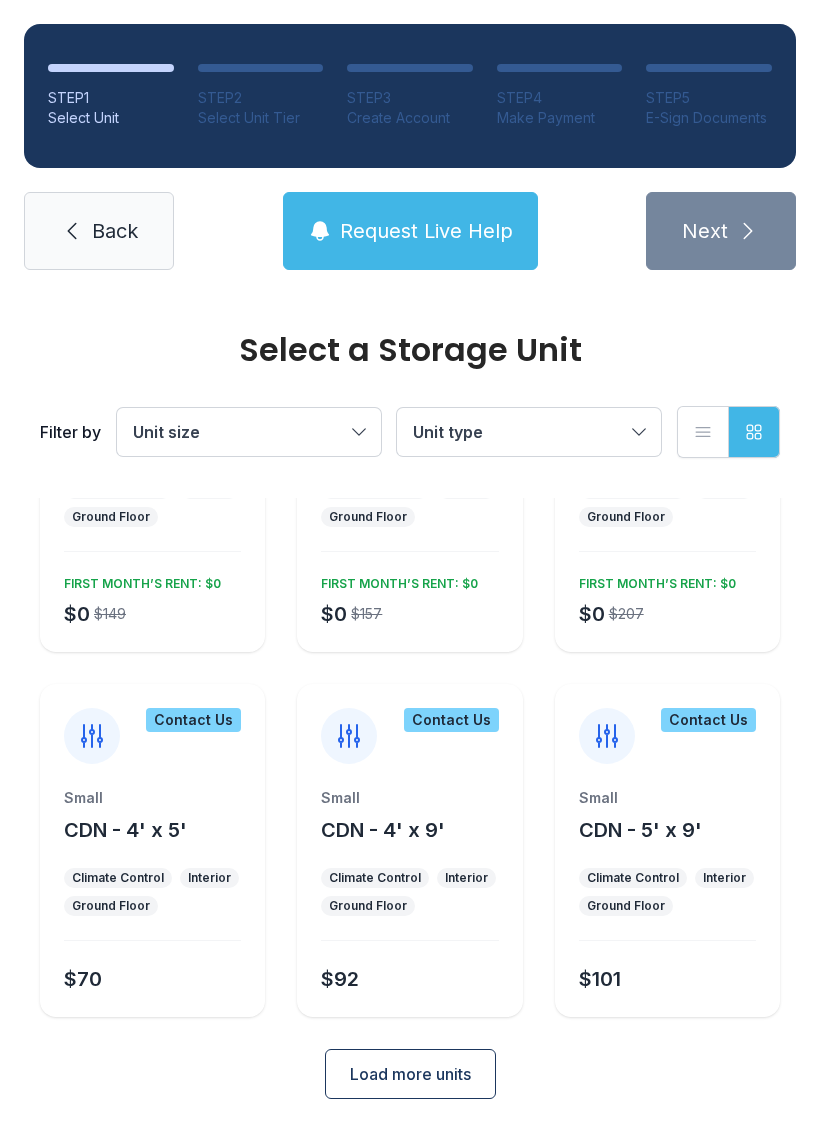 scroll, scrollTop: 984, scrollLeft: 0, axis: vertical 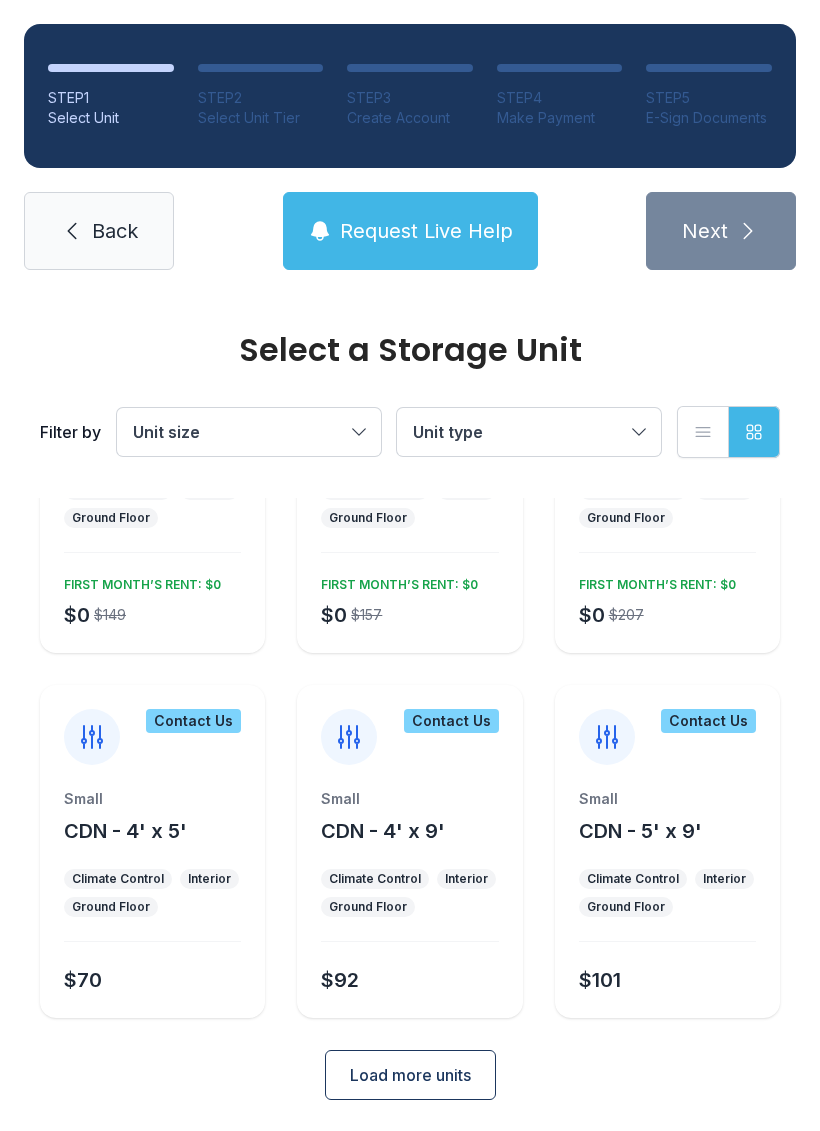 click on "Load more units" at bounding box center (410, 1075) 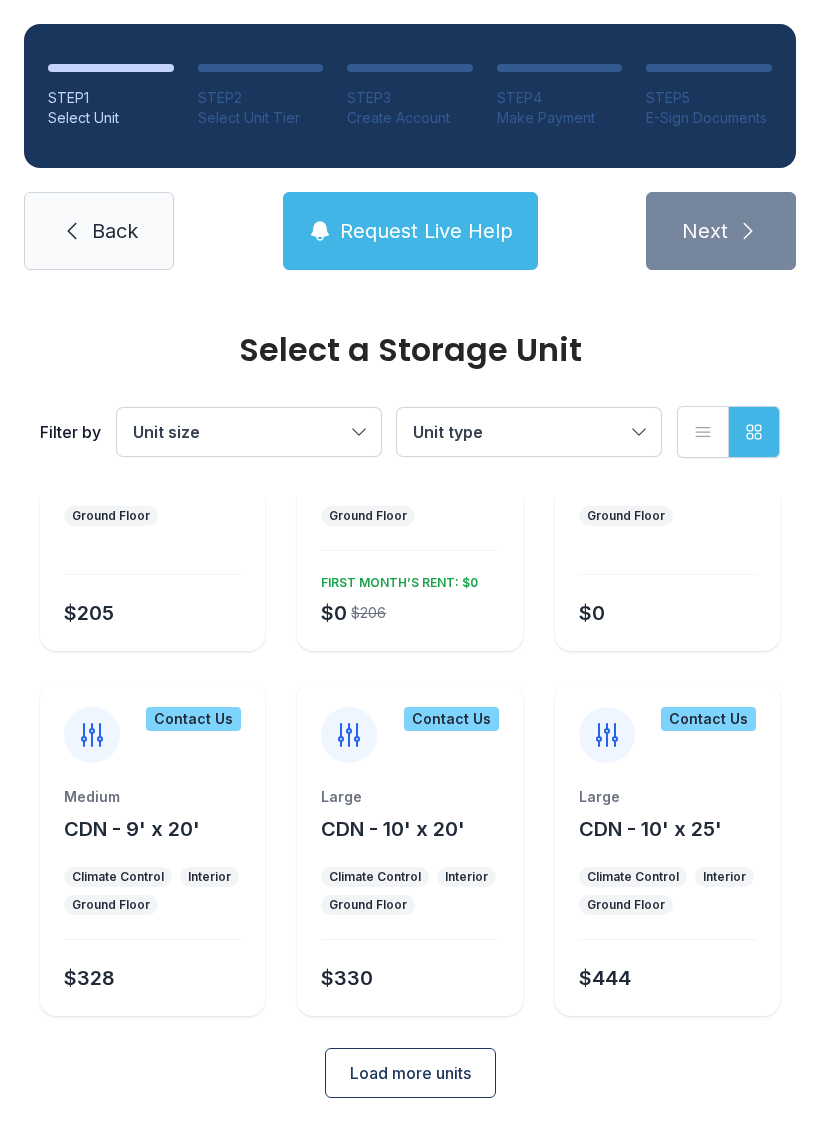 scroll, scrollTop: 1738, scrollLeft: 0, axis: vertical 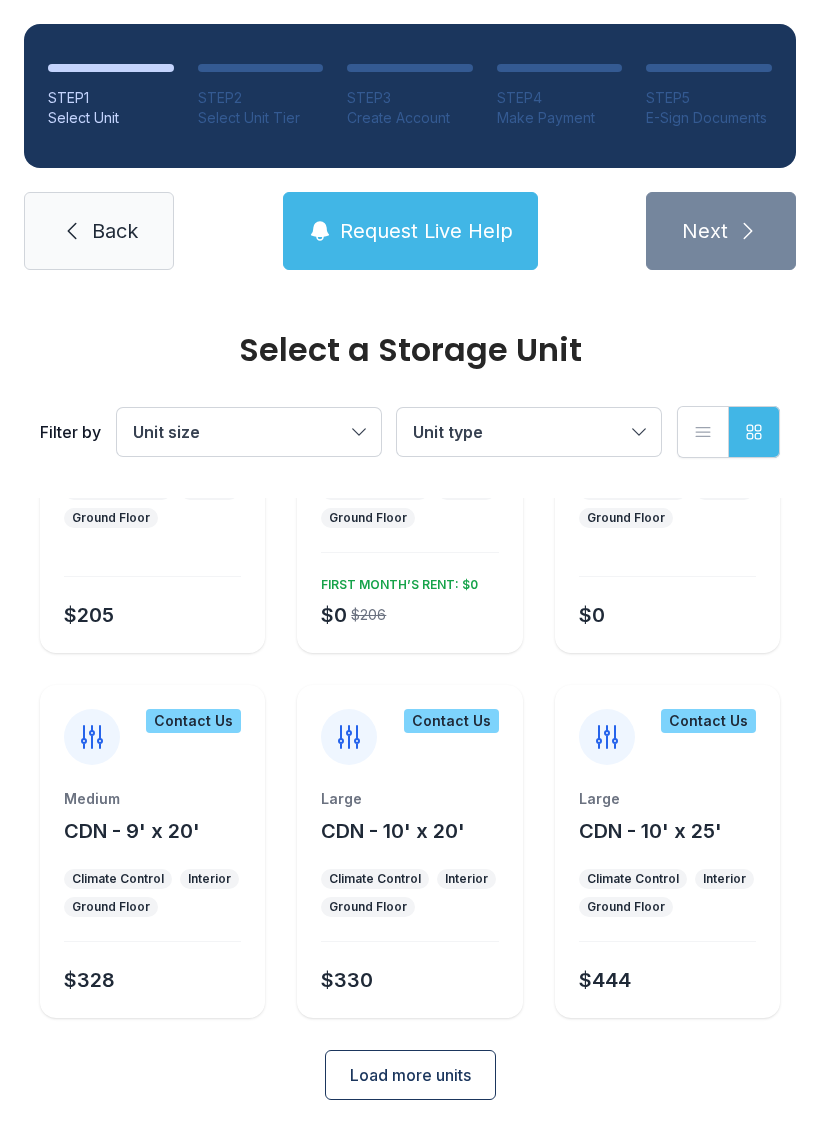 click on "Load more units" at bounding box center [410, 1075] 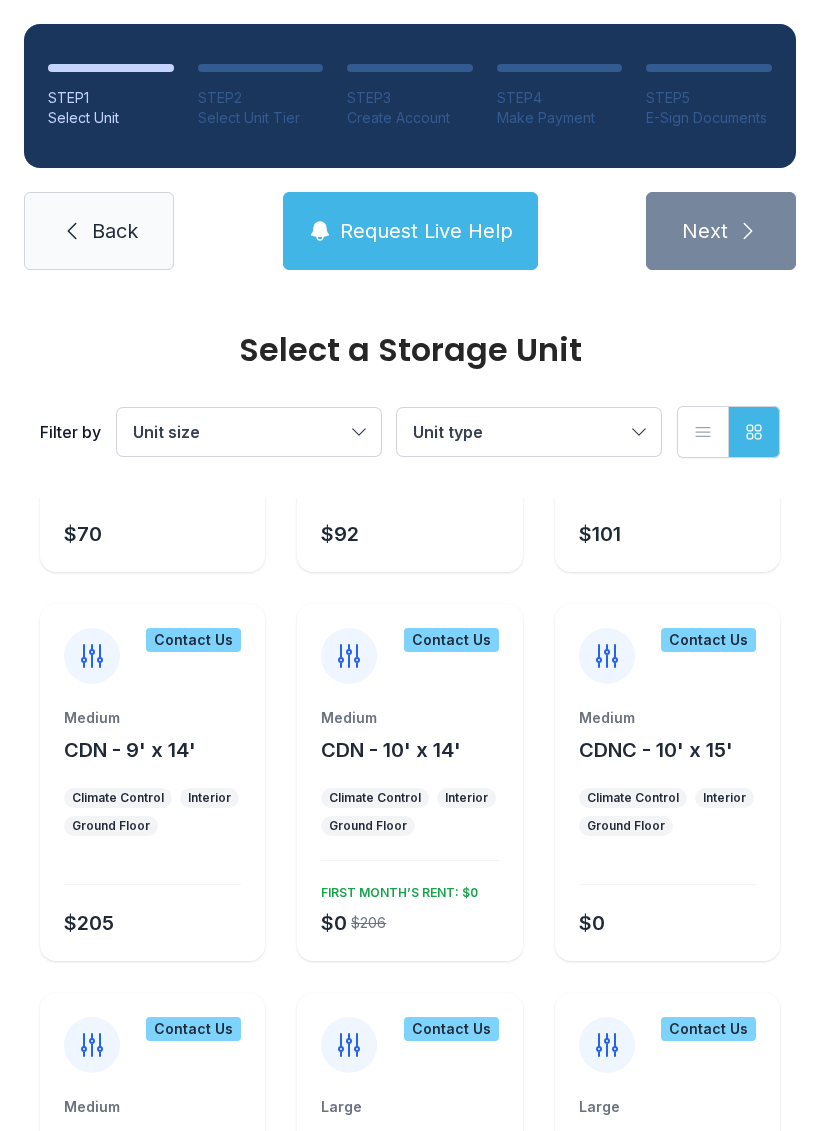scroll, scrollTop: 1422, scrollLeft: 0, axis: vertical 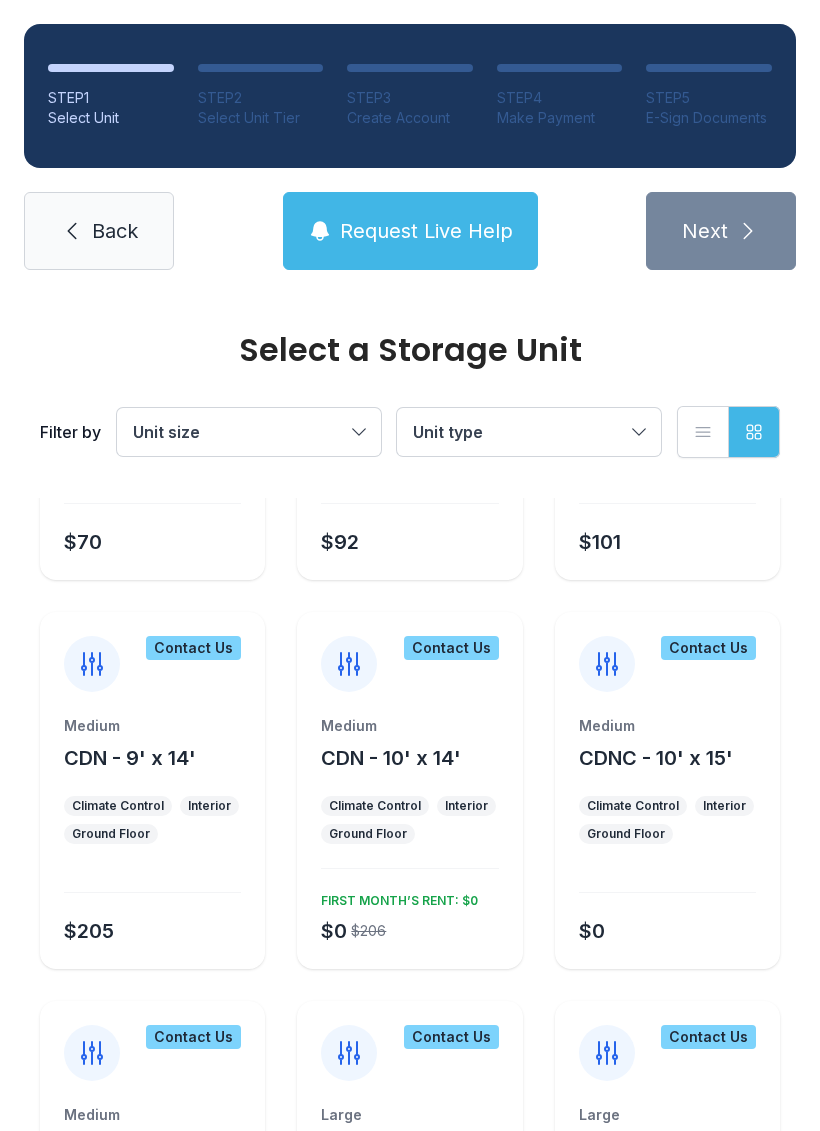 click on "Contact Us" at bounding box center [667, 652] 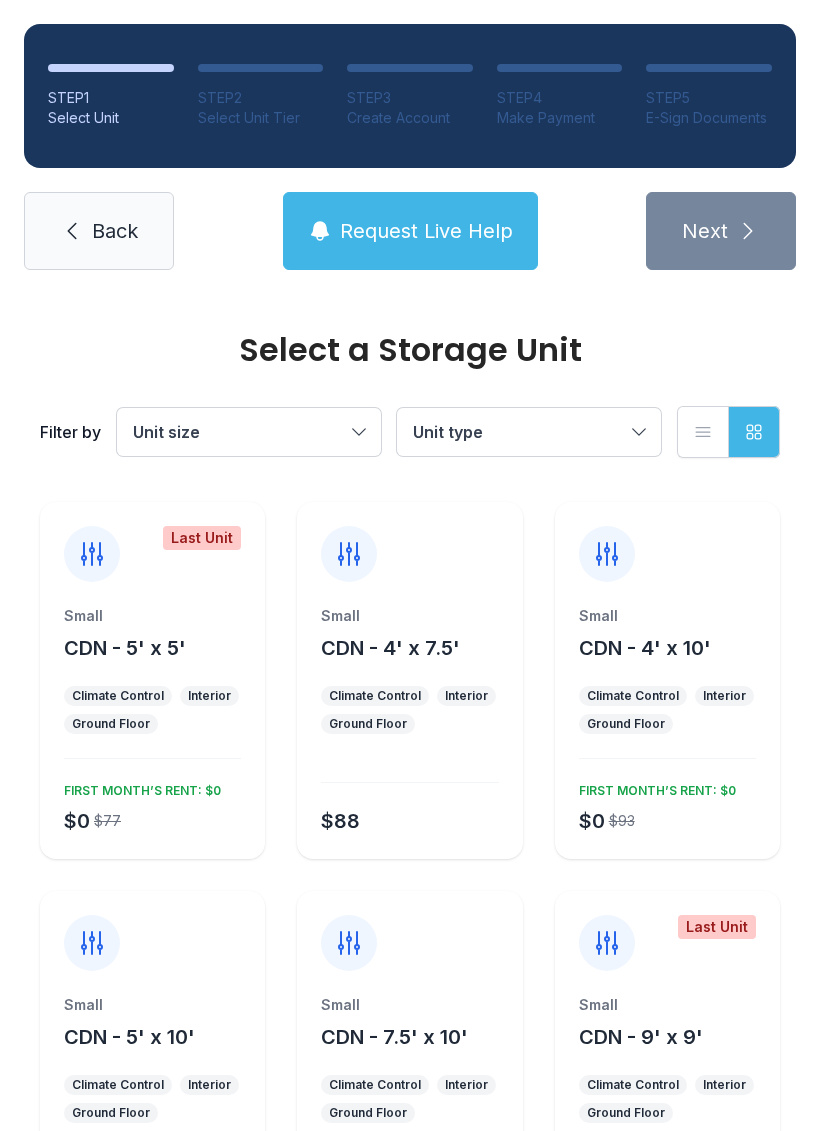 scroll, scrollTop: 0, scrollLeft: 0, axis: both 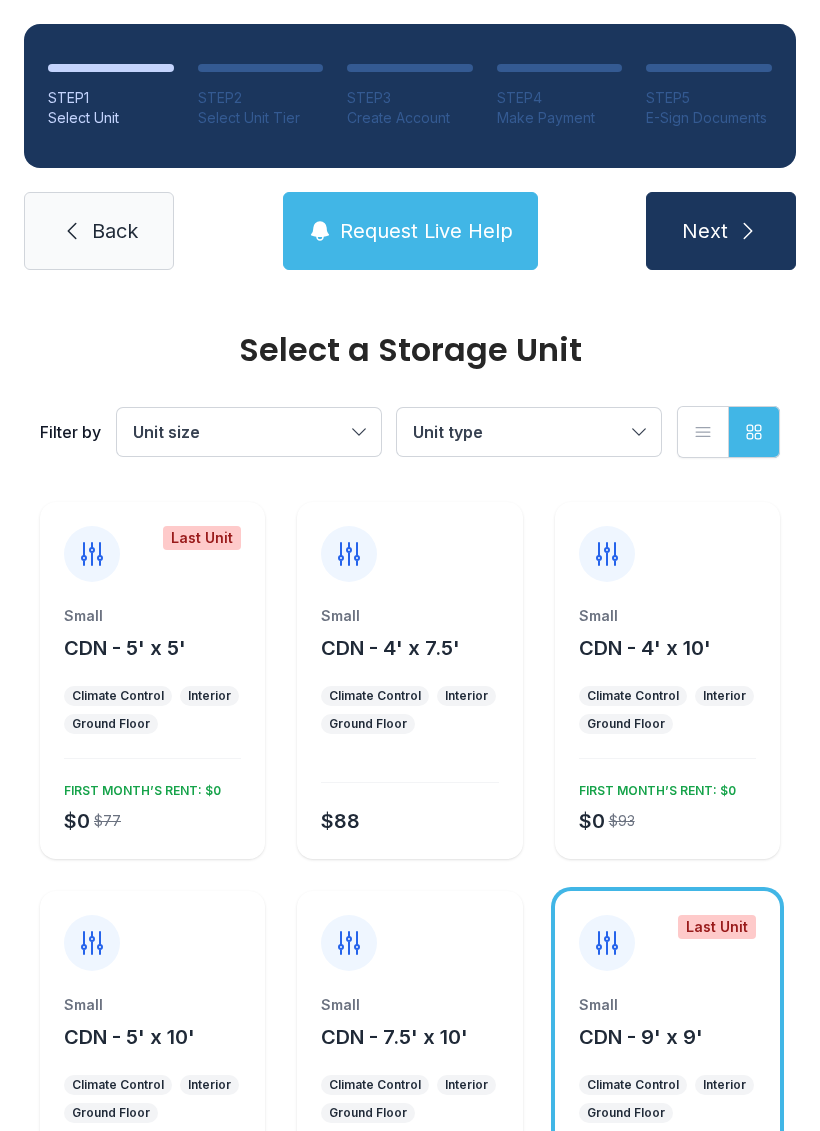 click on "Unit size" at bounding box center (239, 432) 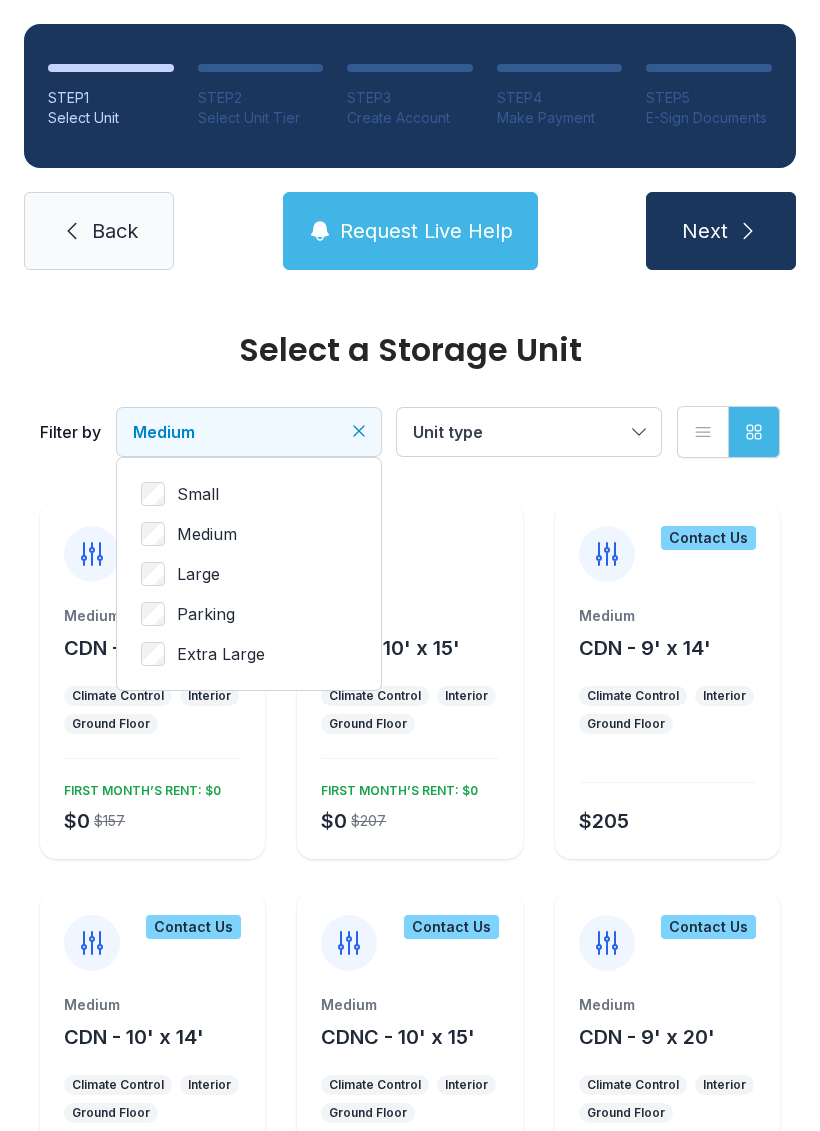 click on "Unit type" at bounding box center [529, 432] 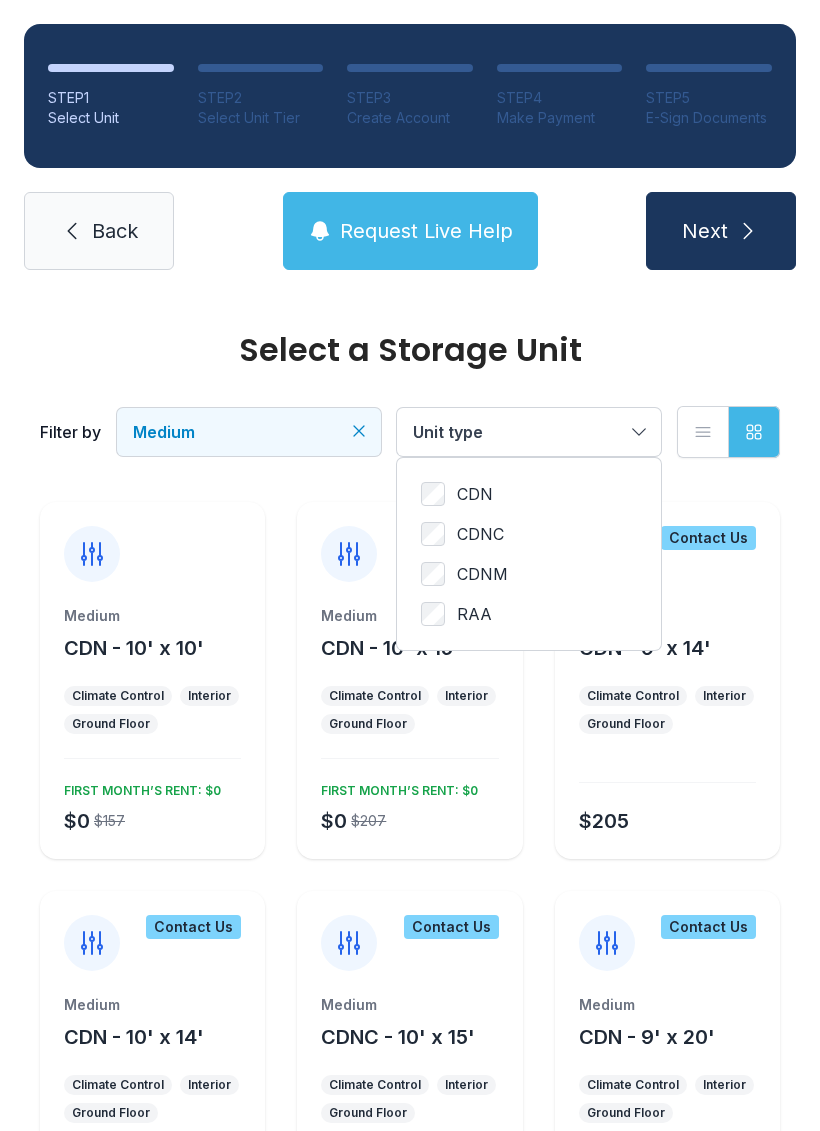 scroll, scrollTop: 6, scrollLeft: 0, axis: vertical 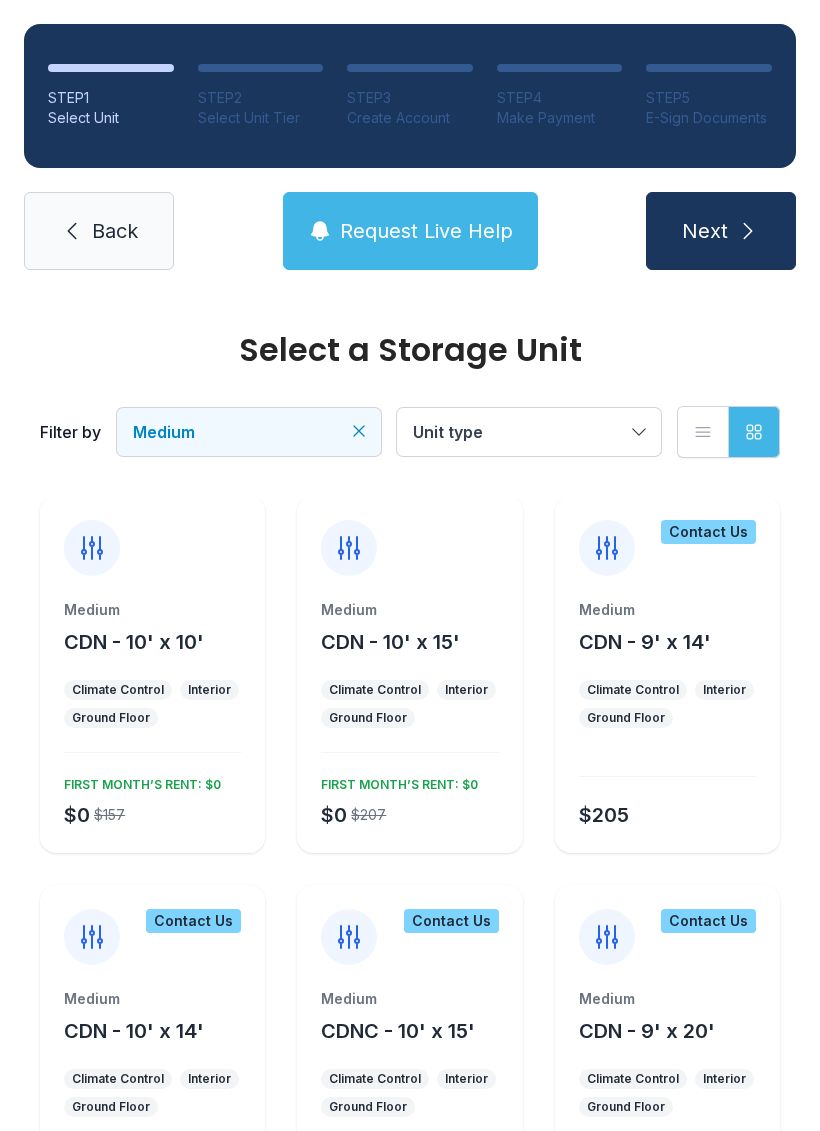 click on "FIRST MONTH’S RENT: $0" at bounding box center [138, 781] 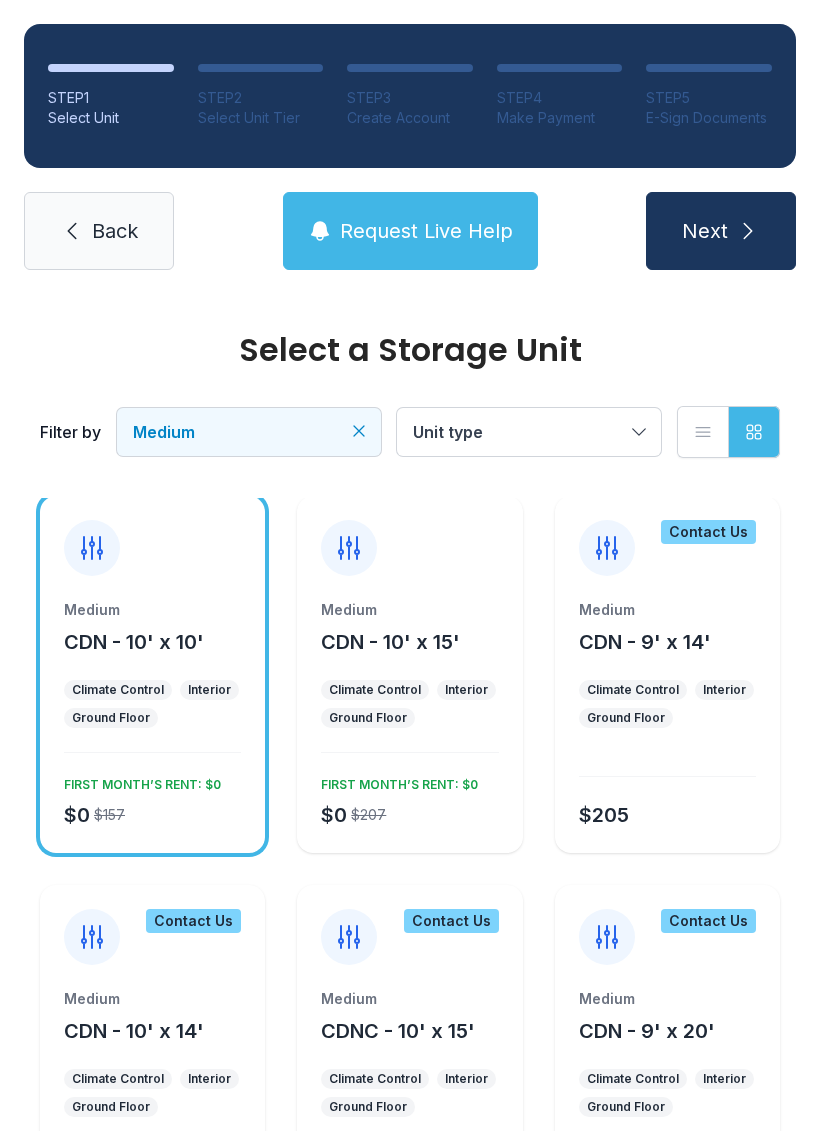 click on "FIRST MONTH’S RENT: $0" at bounding box center (138, 781) 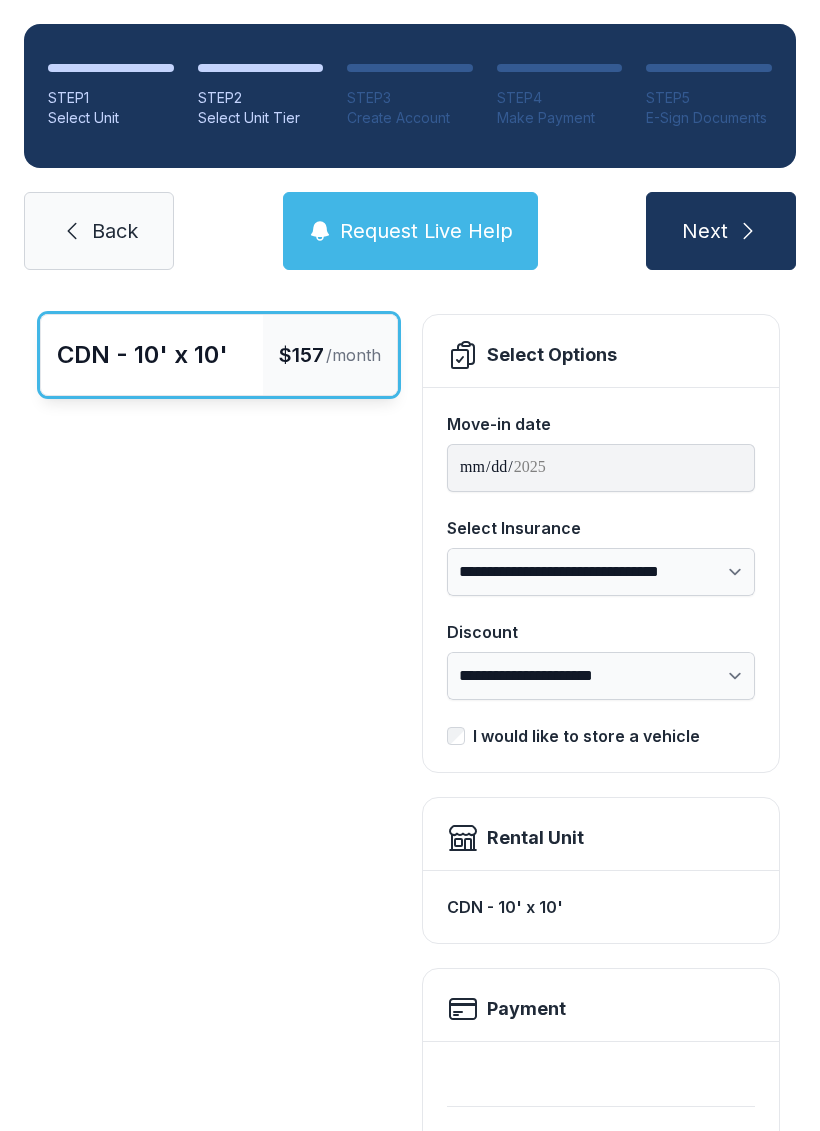 scroll, scrollTop: 95, scrollLeft: 0, axis: vertical 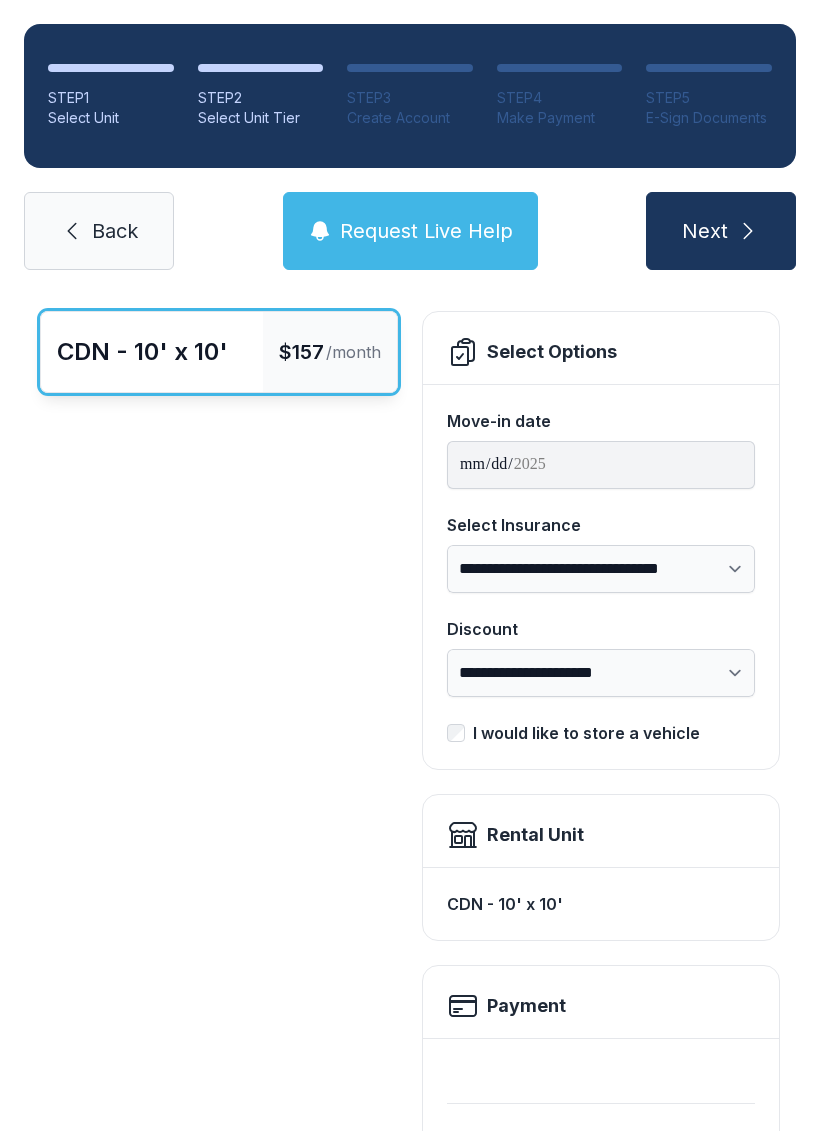 click on "Next" at bounding box center (721, 231) 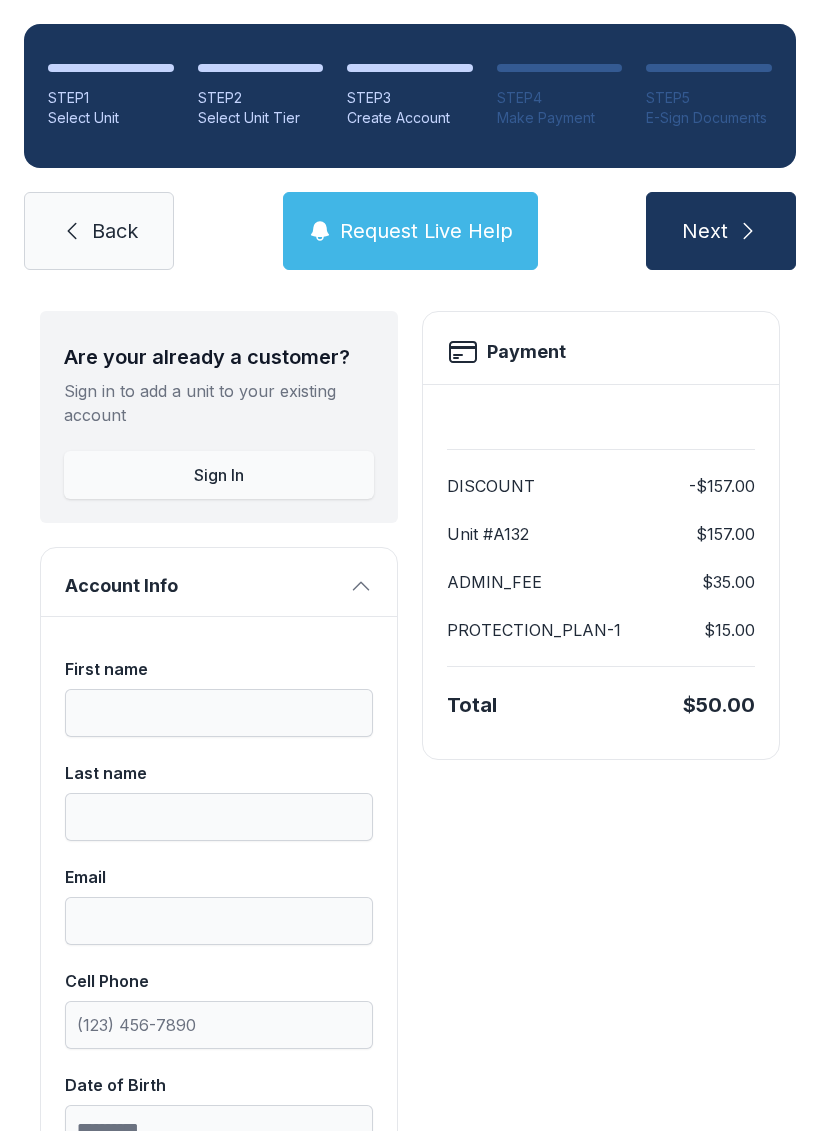 scroll, scrollTop: 0, scrollLeft: 0, axis: both 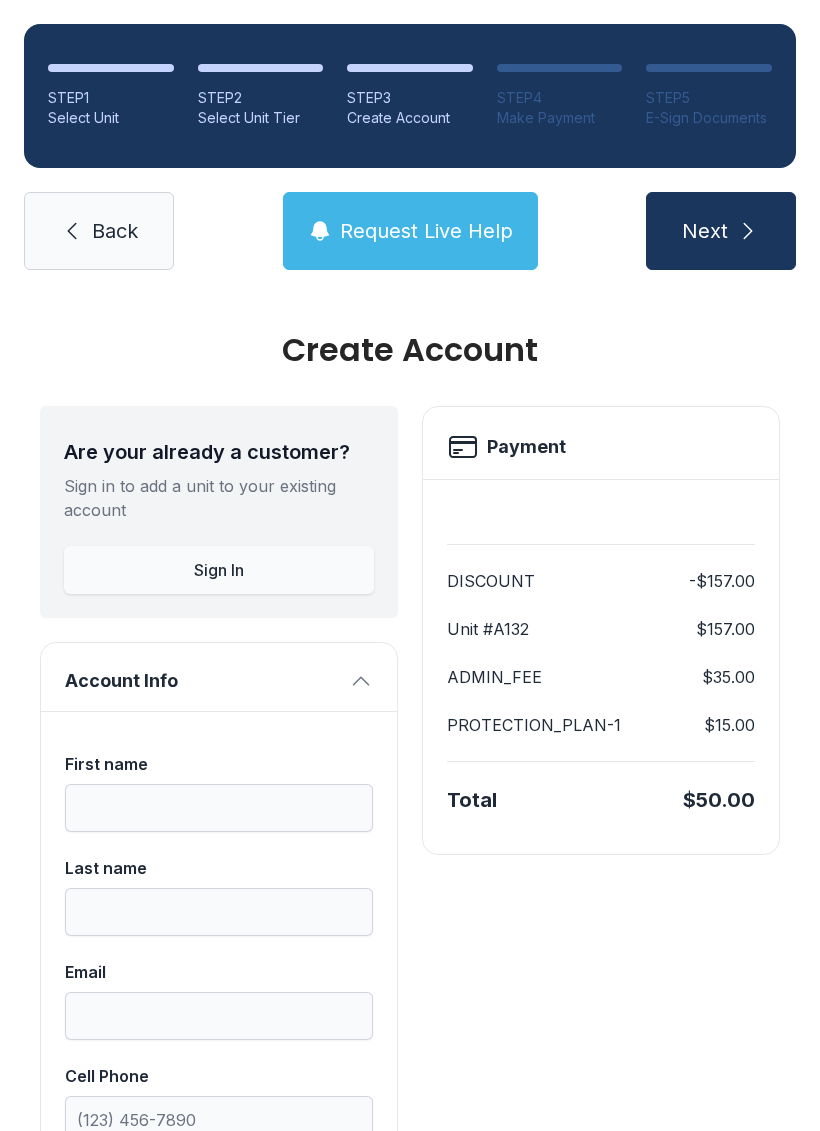 click on "Back" at bounding box center (99, 231) 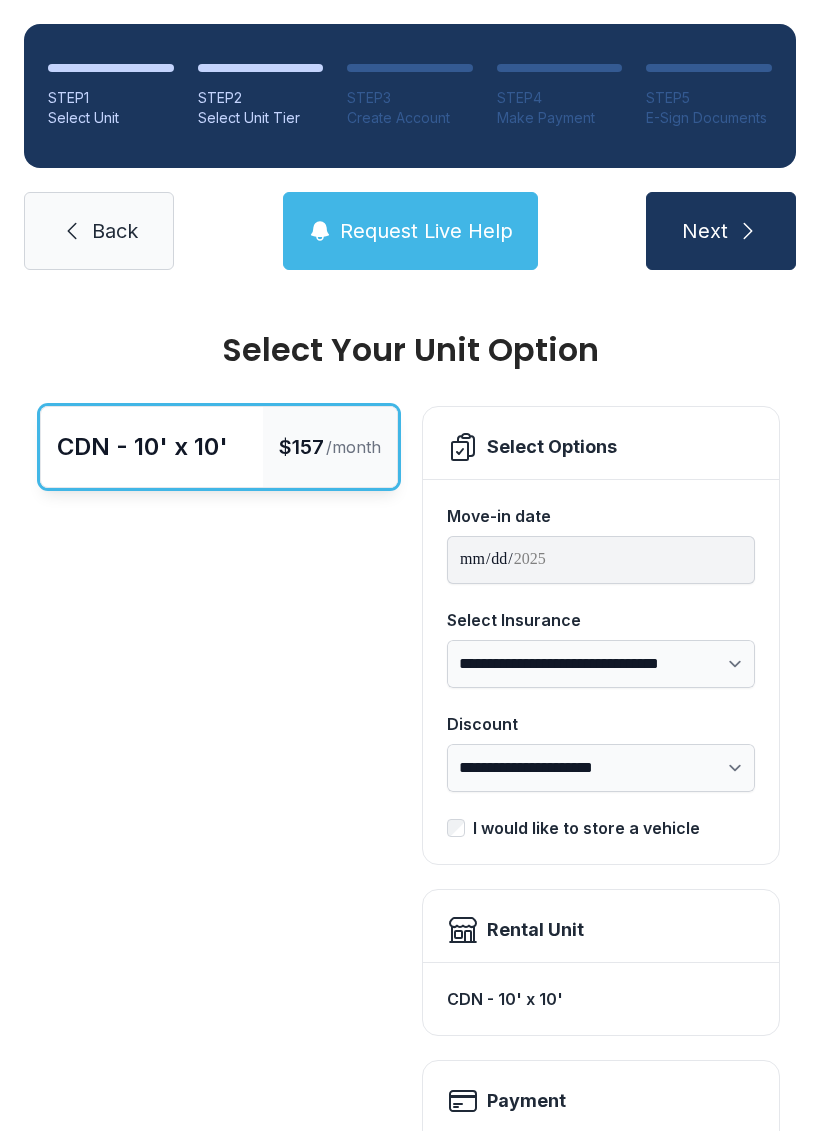 scroll, scrollTop: 0, scrollLeft: 0, axis: both 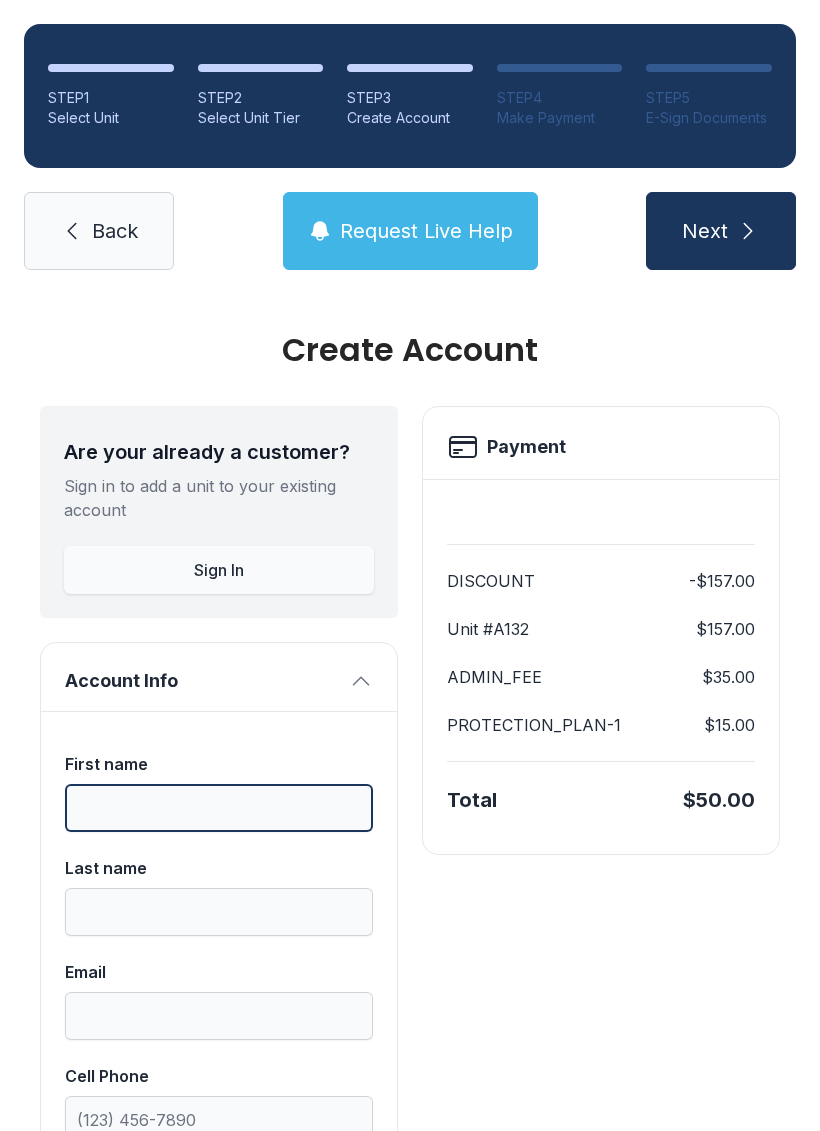 click on "First name" at bounding box center (219, 808) 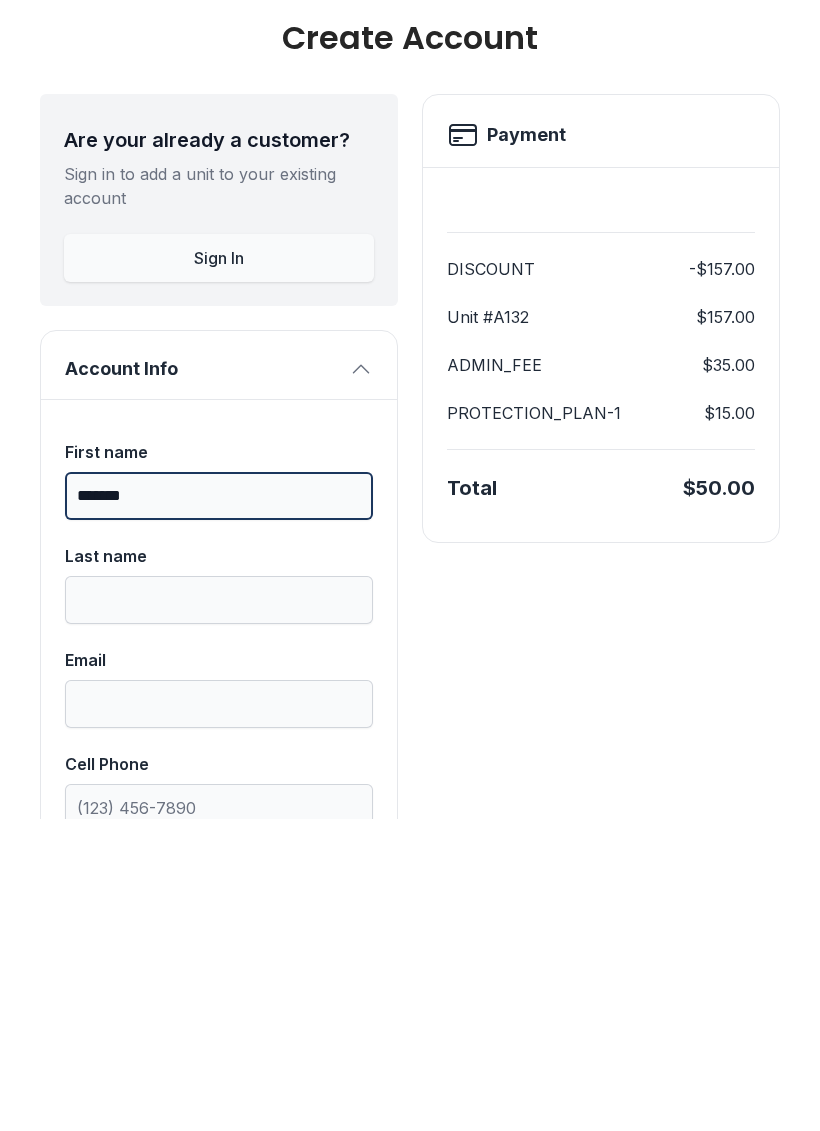 type on "*******" 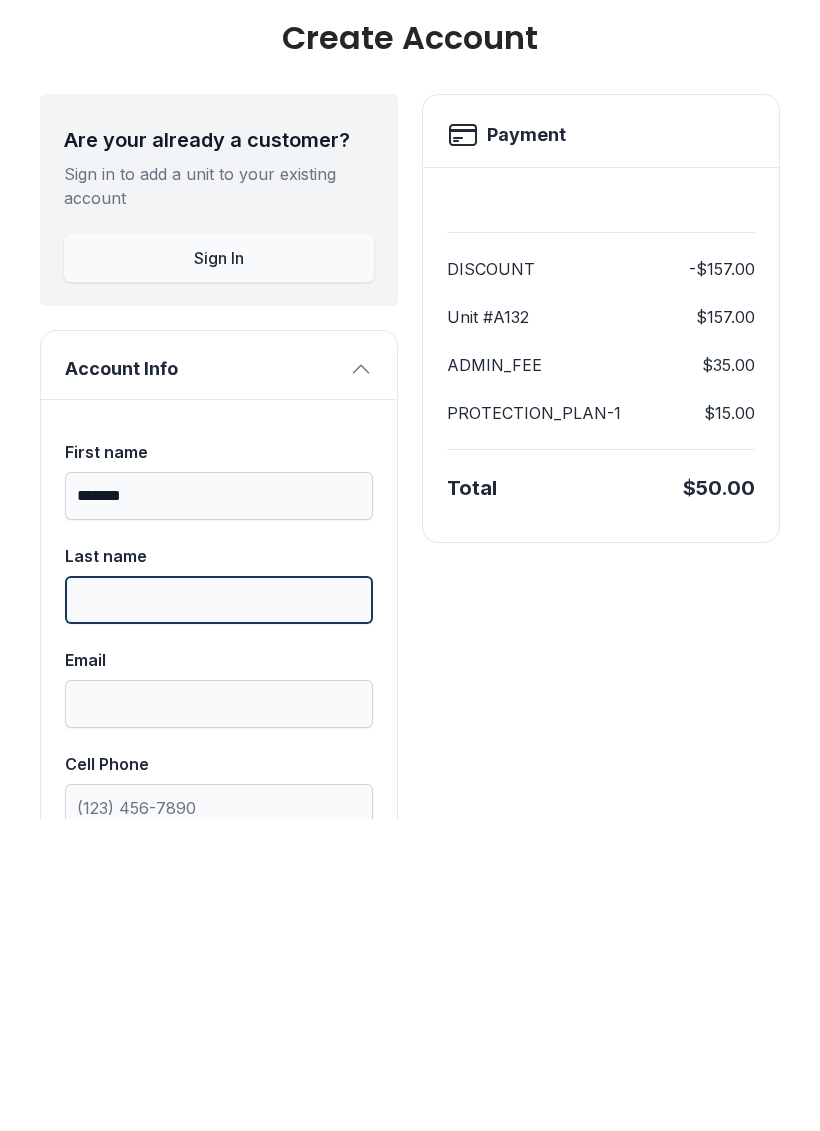 click on "Last name" at bounding box center [219, 912] 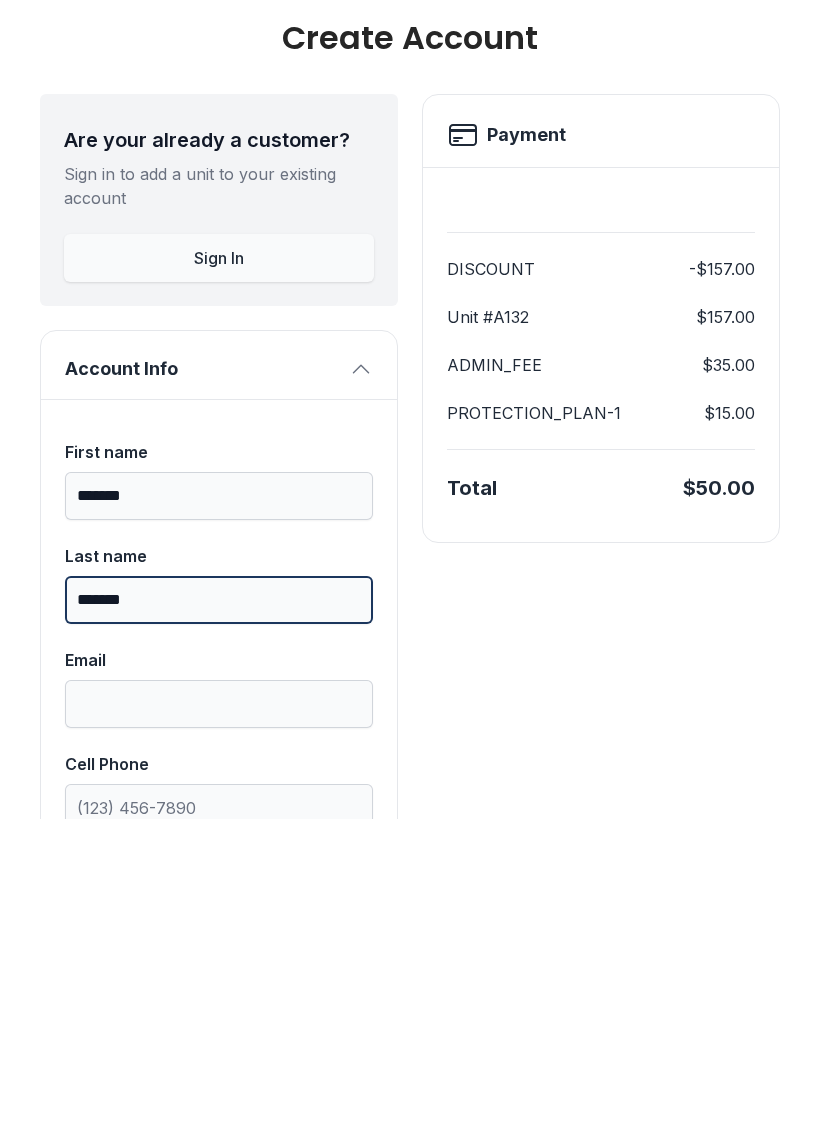 type on "*******" 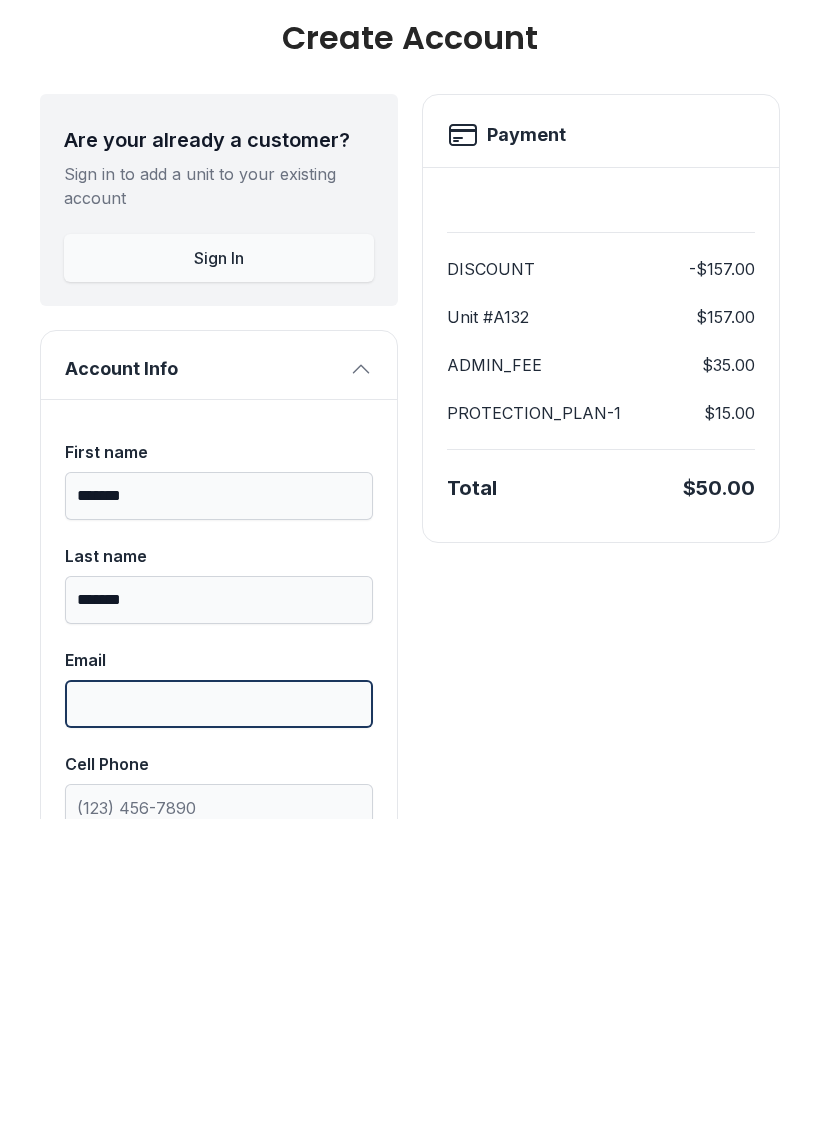 click on "Email" at bounding box center [219, 1016] 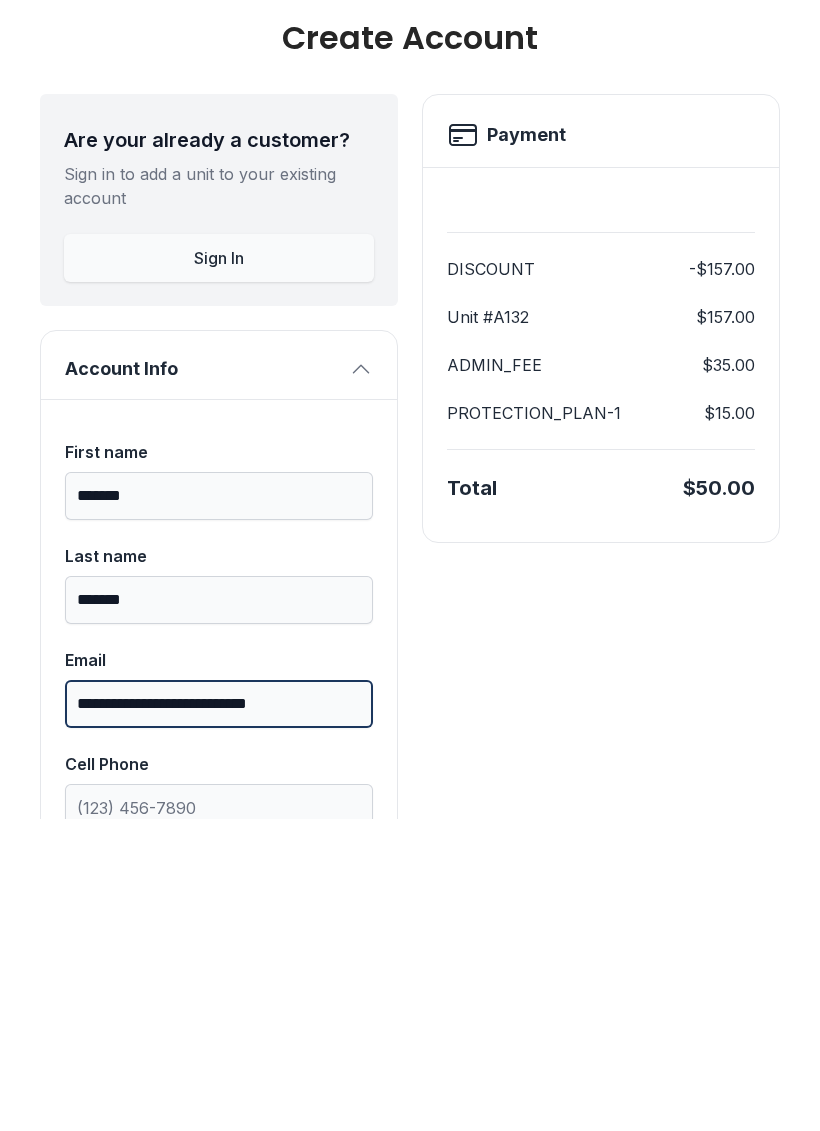 type on "**********" 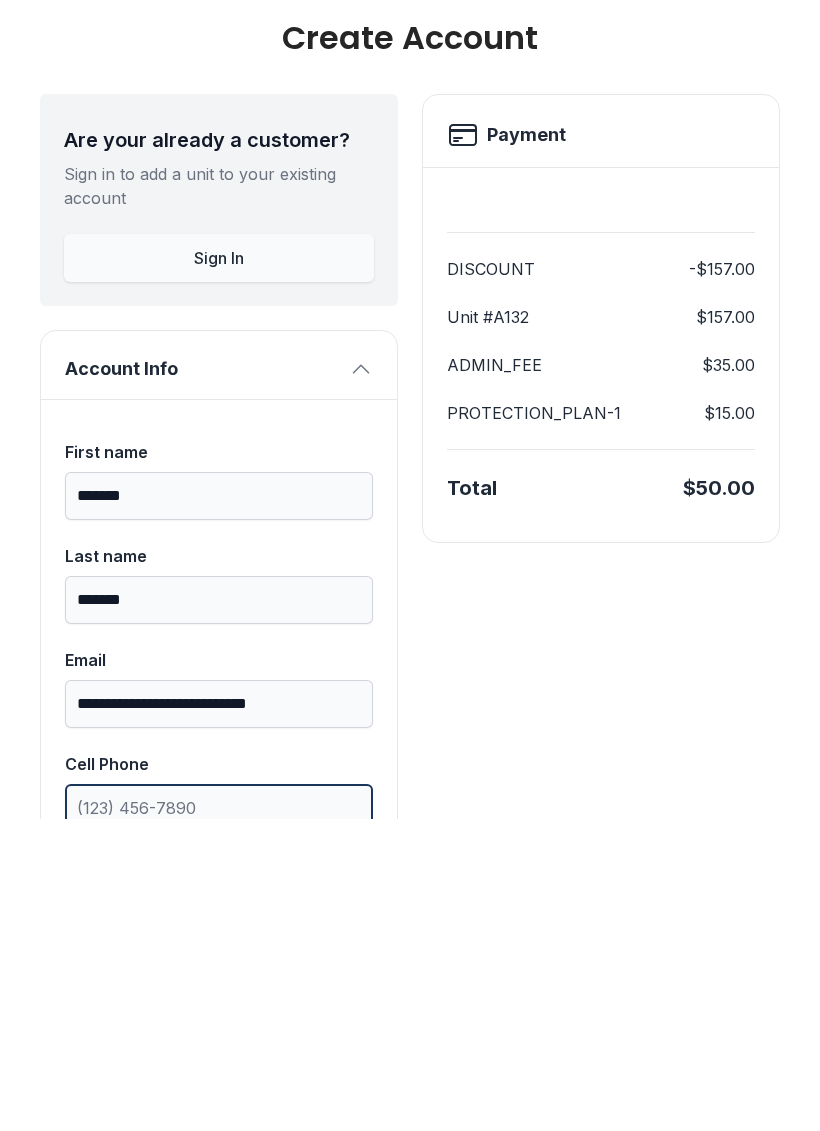 click on "Cell Phone" at bounding box center (219, 1120) 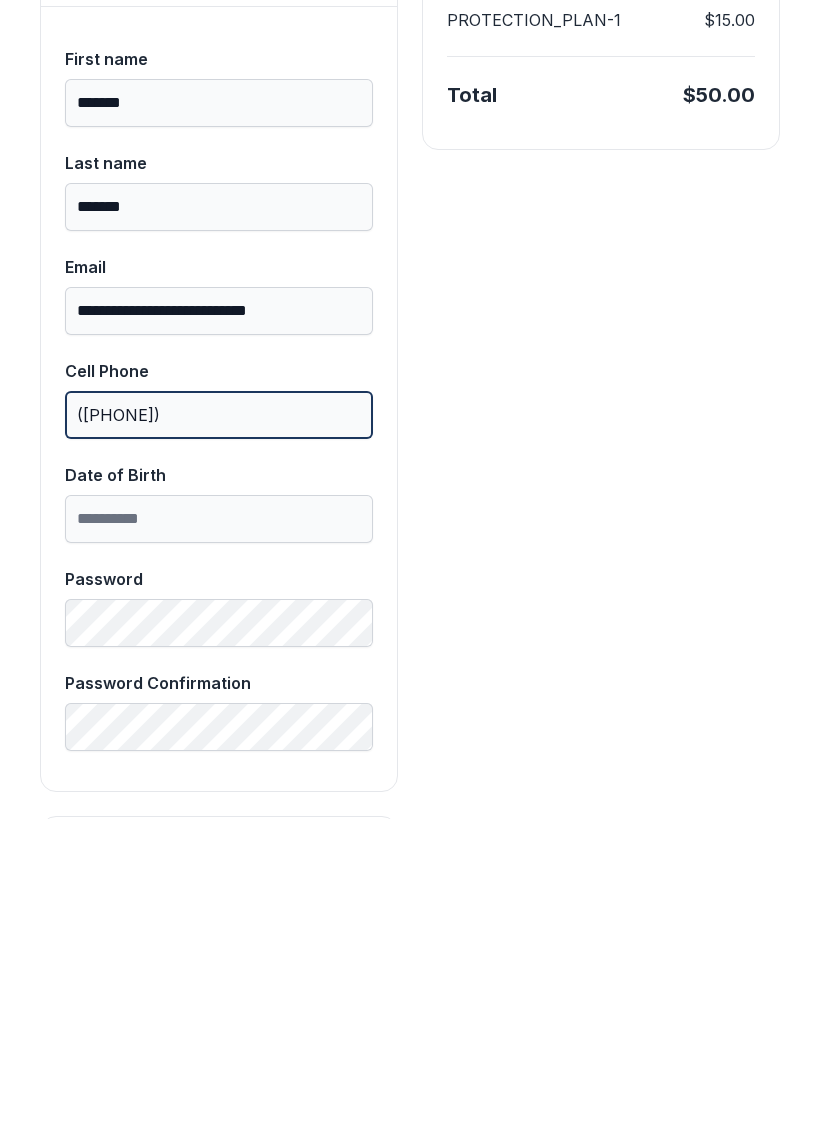 scroll, scrollTop: 402, scrollLeft: 0, axis: vertical 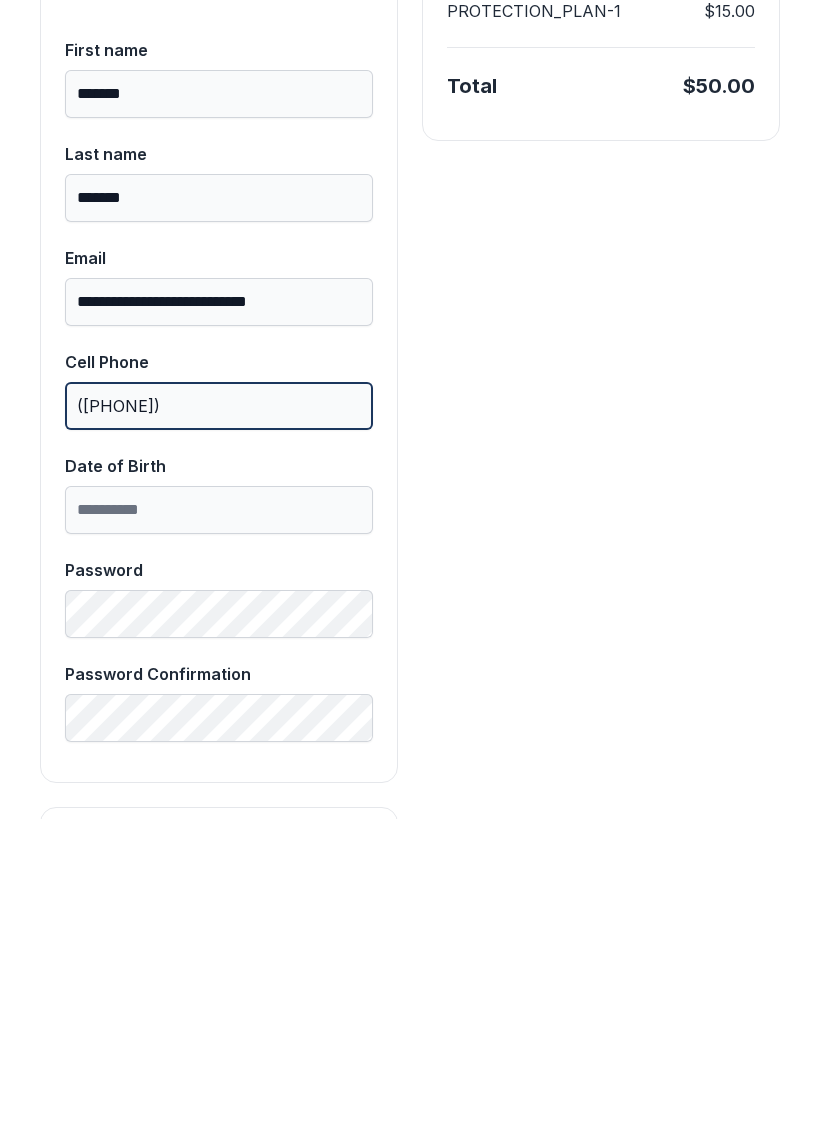 type on "([PHONE])" 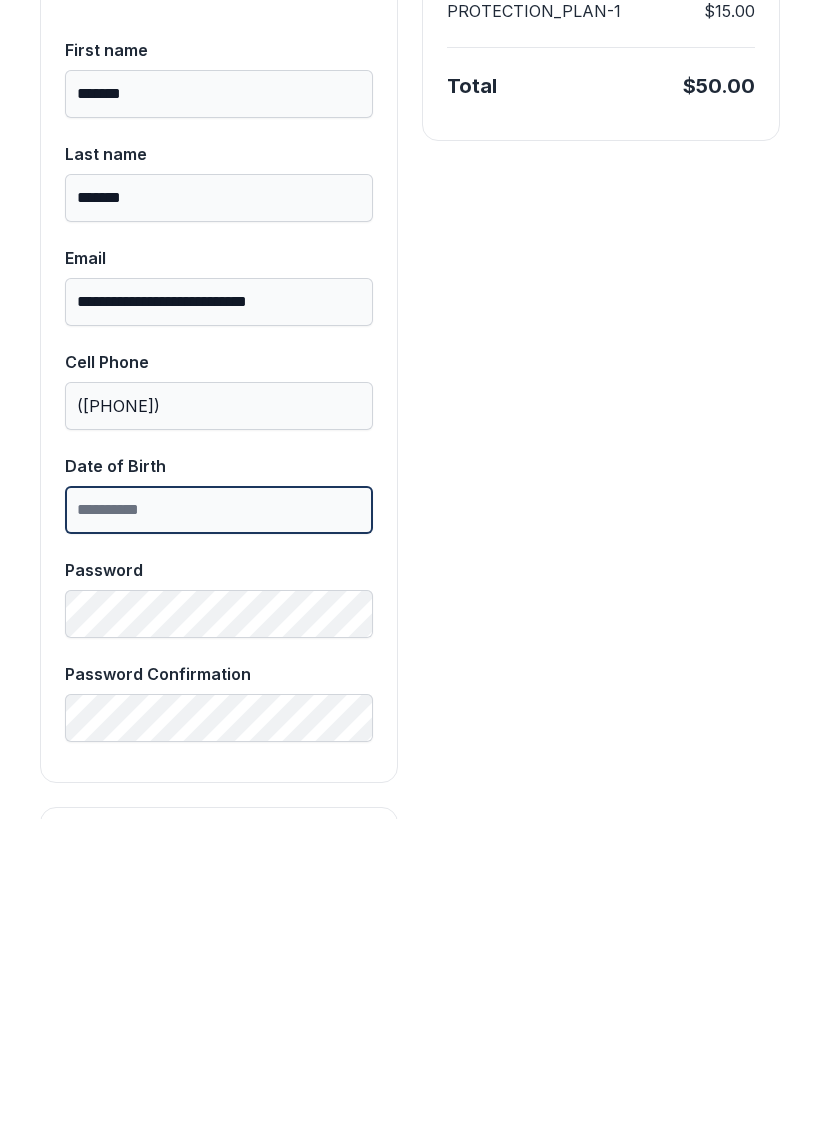click on "Date of Birth" at bounding box center (219, 822) 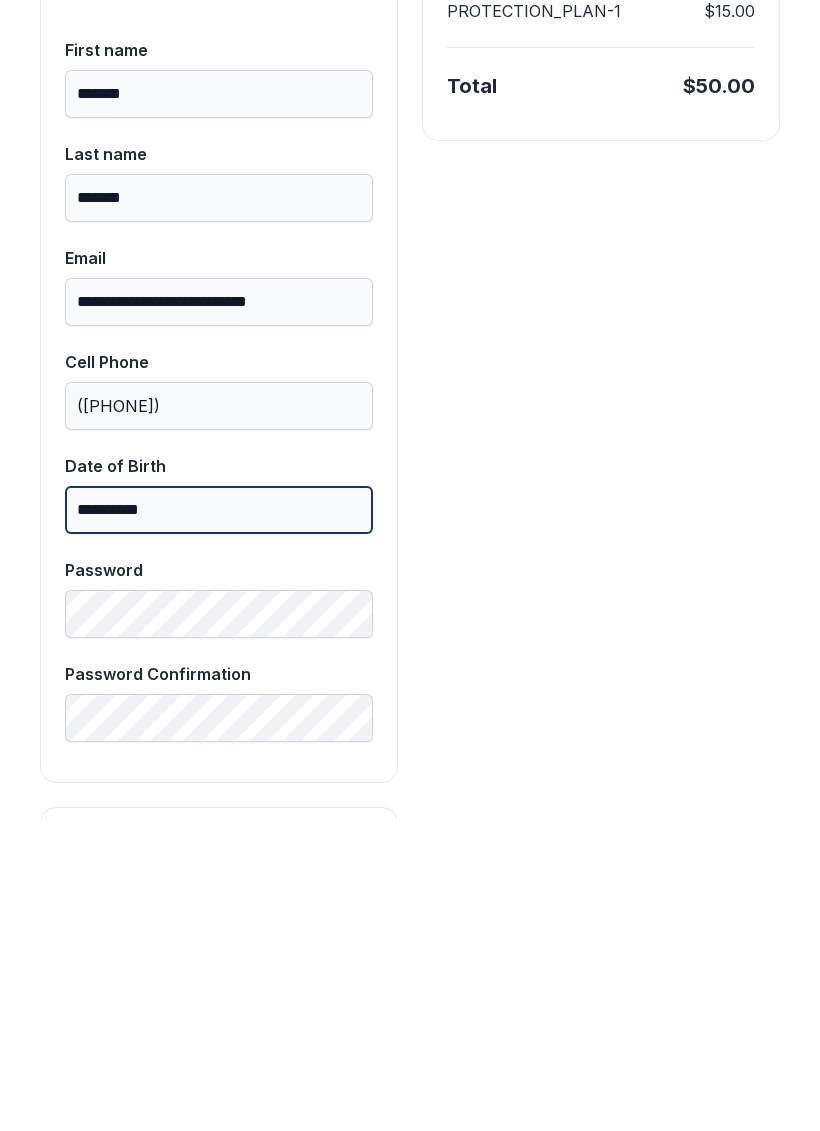 type on "**********" 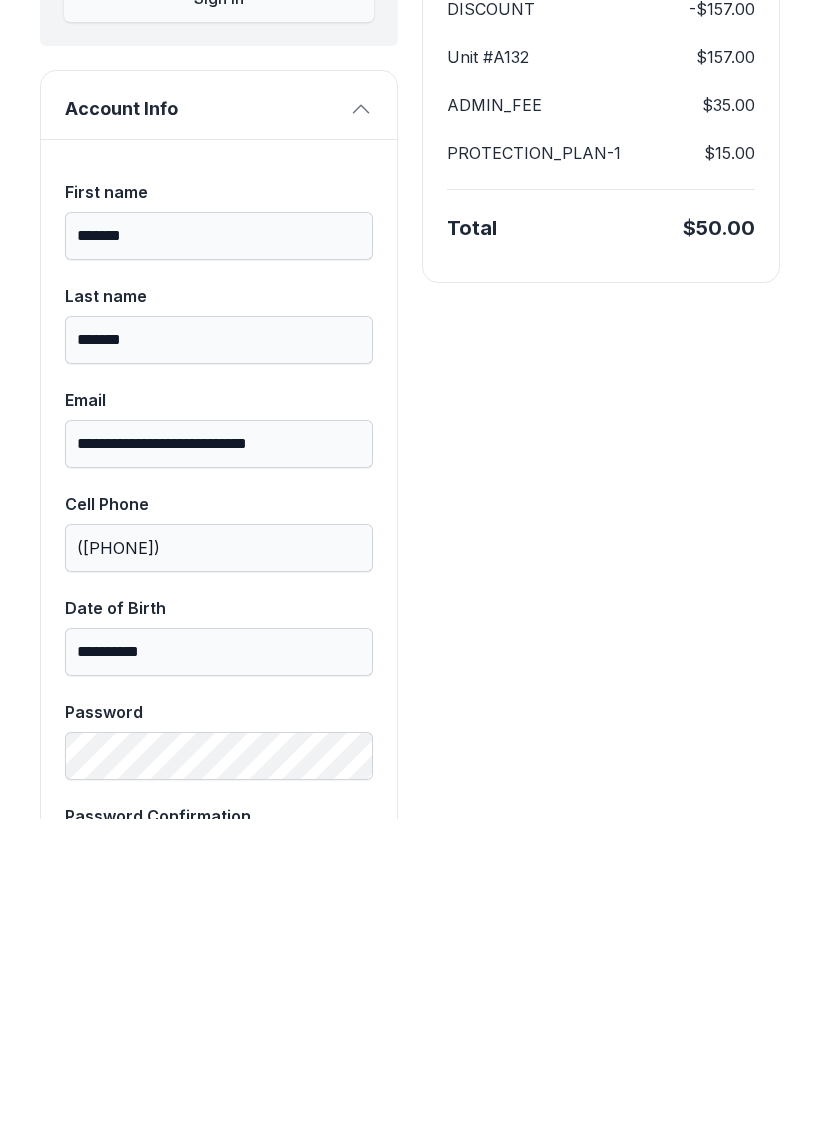 scroll, scrollTop: 263, scrollLeft: 0, axis: vertical 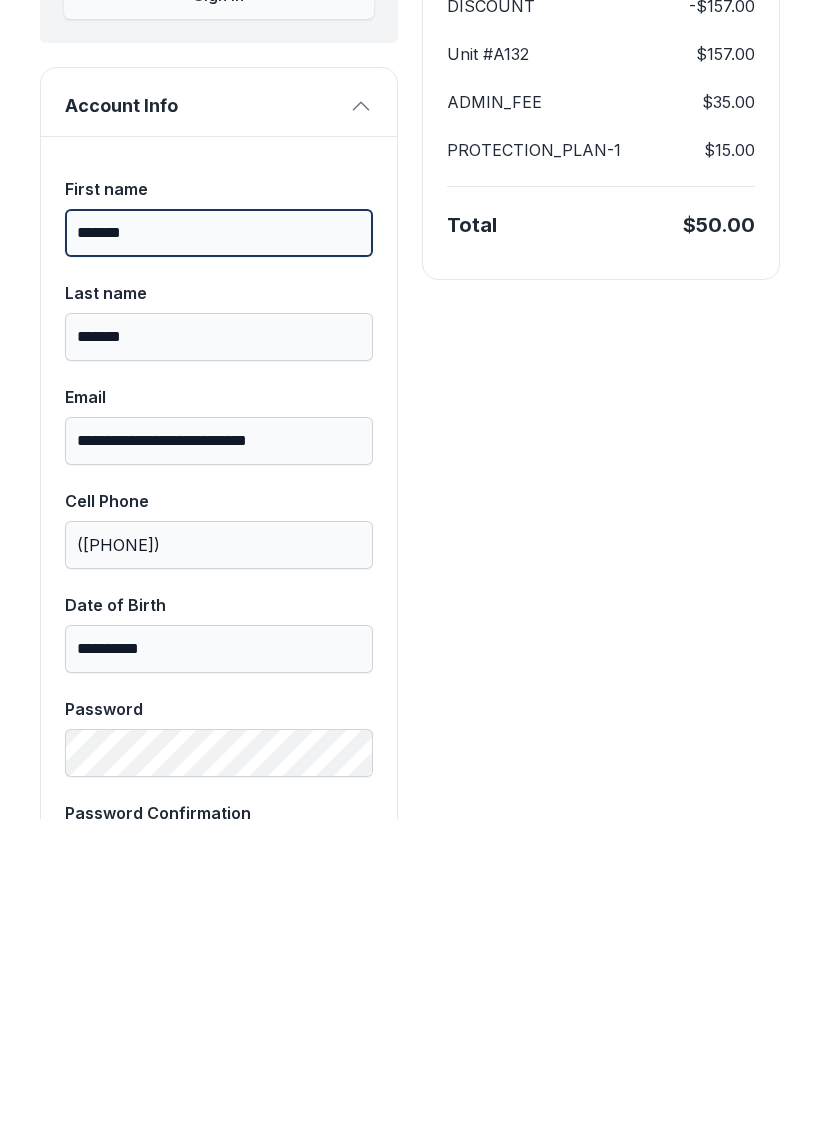 click on "*******" at bounding box center (219, 545) 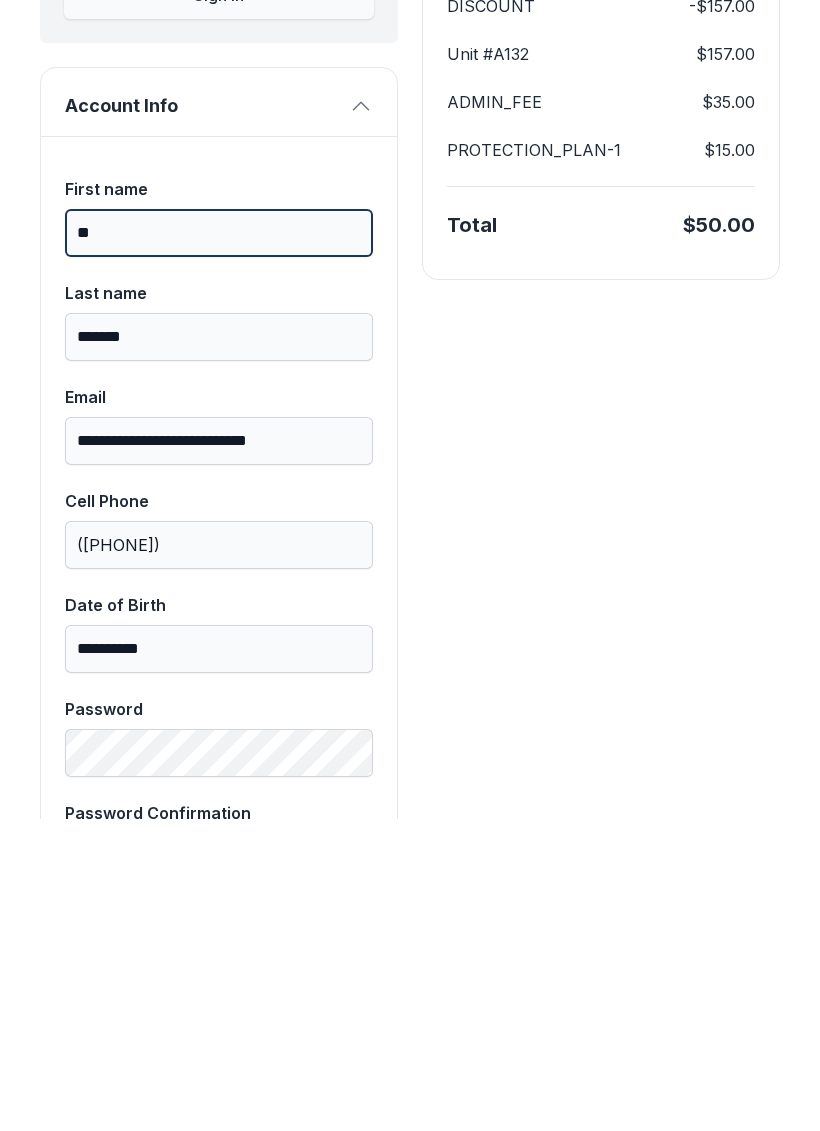 type on "*" 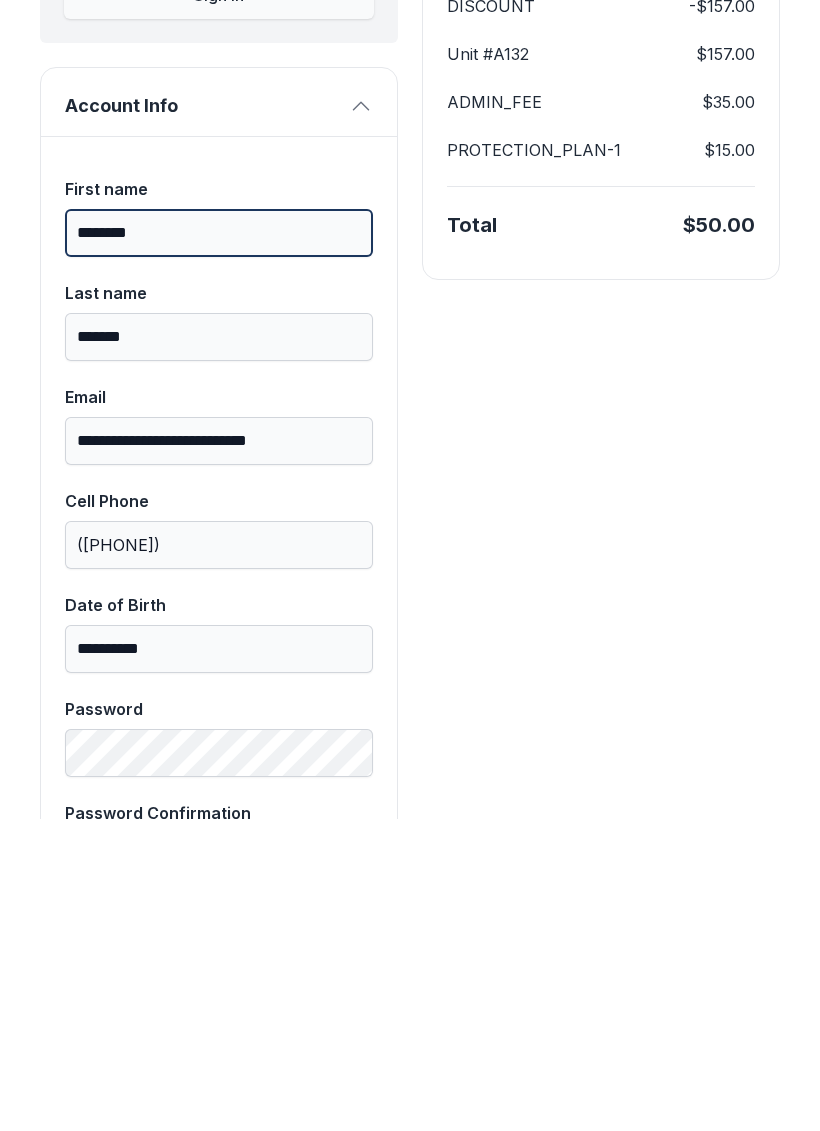 type on "********" 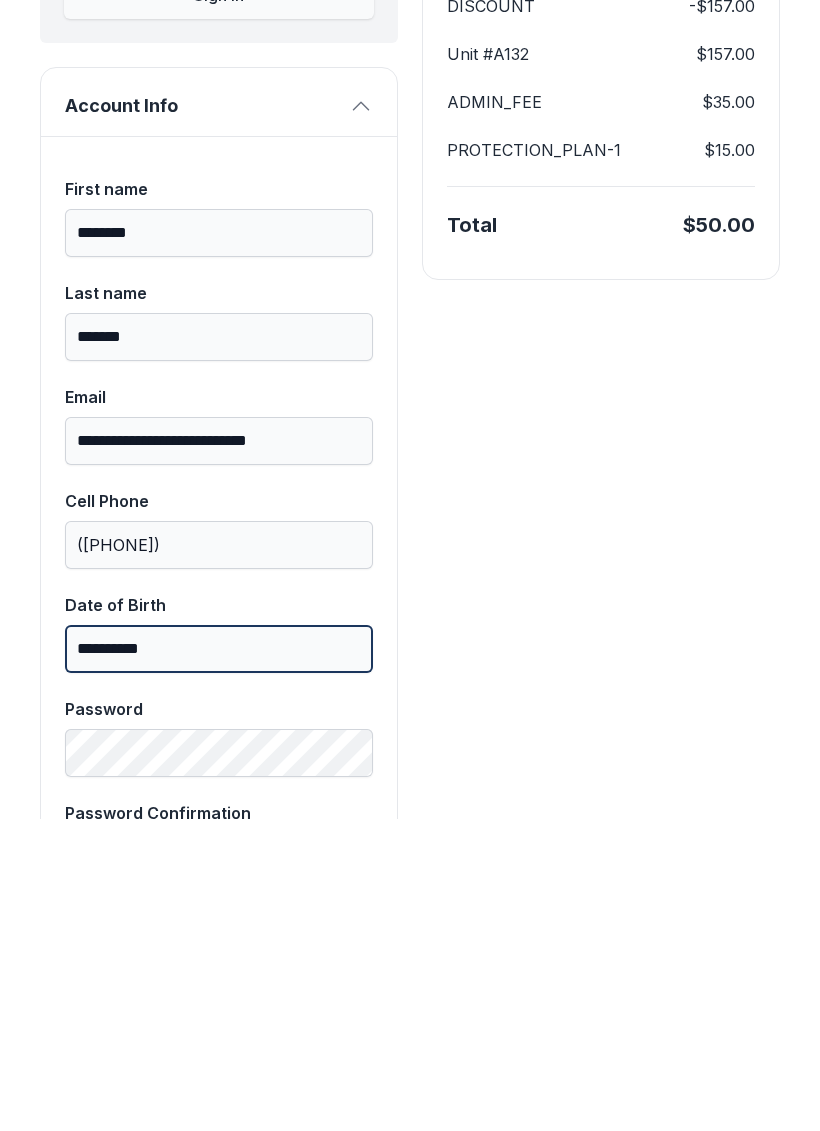 click on "**********" at bounding box center [219, 961] 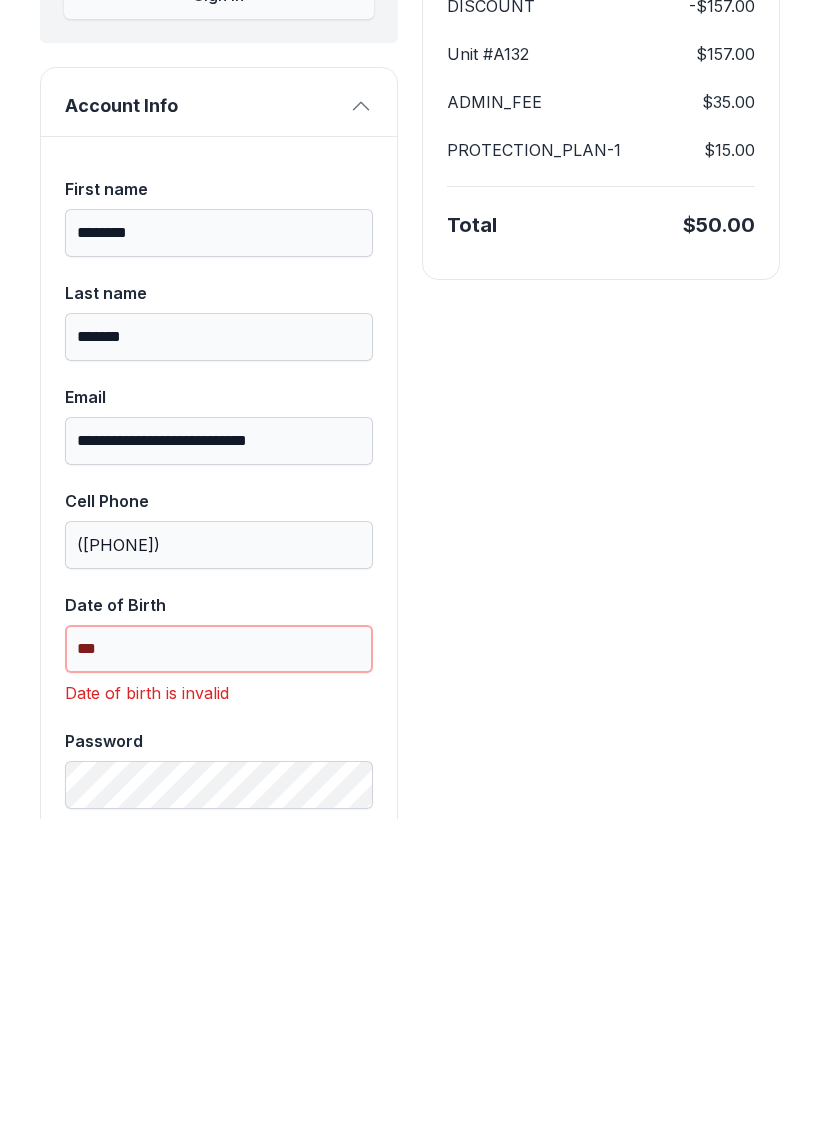 type on "*" 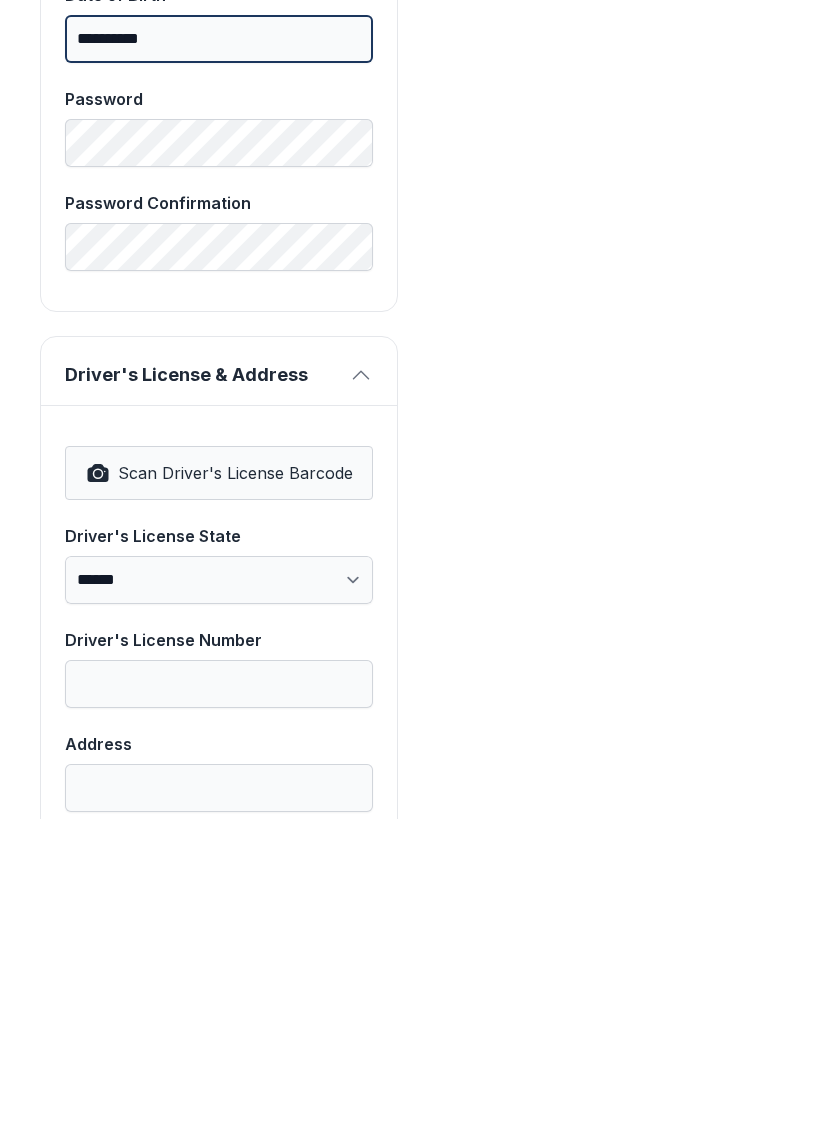 scroll, scrollTop: 889, scrollLeft: 0, axis: vertical 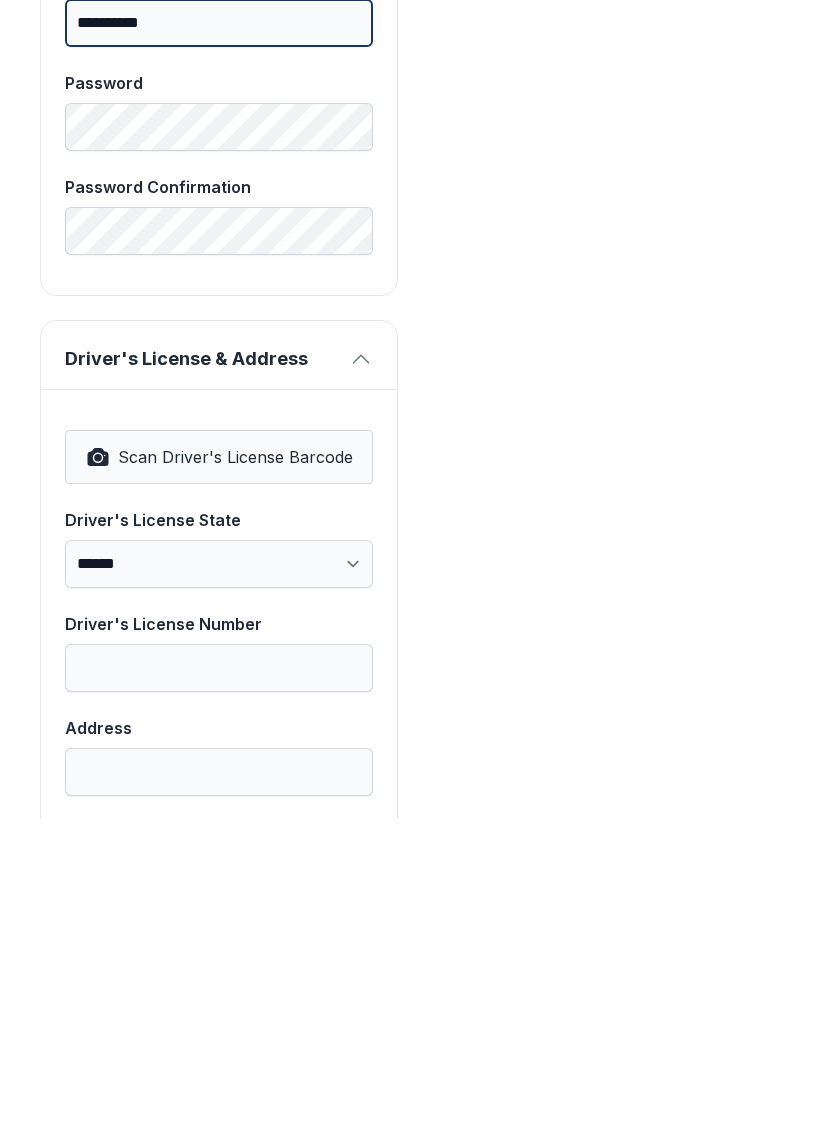 type on "**********" 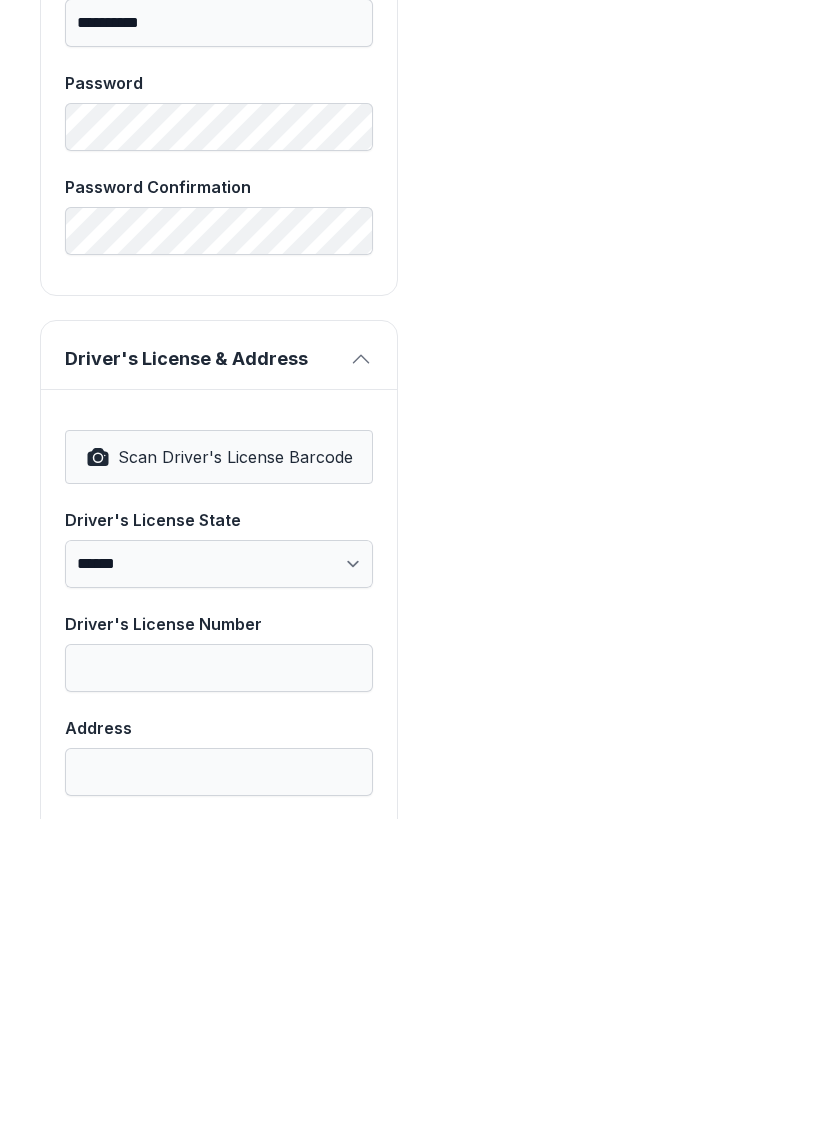 click on "Scan Driver's License Barcode" at bounding box center [235, 769] 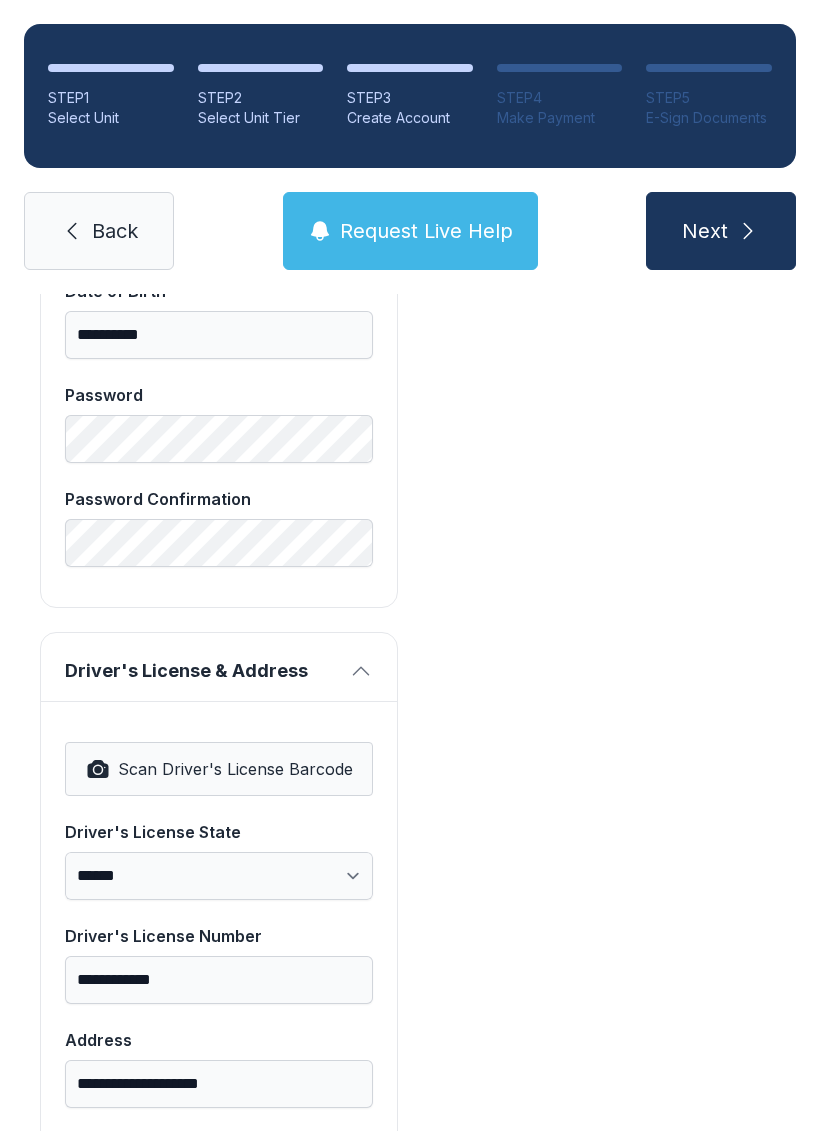 select on "**" 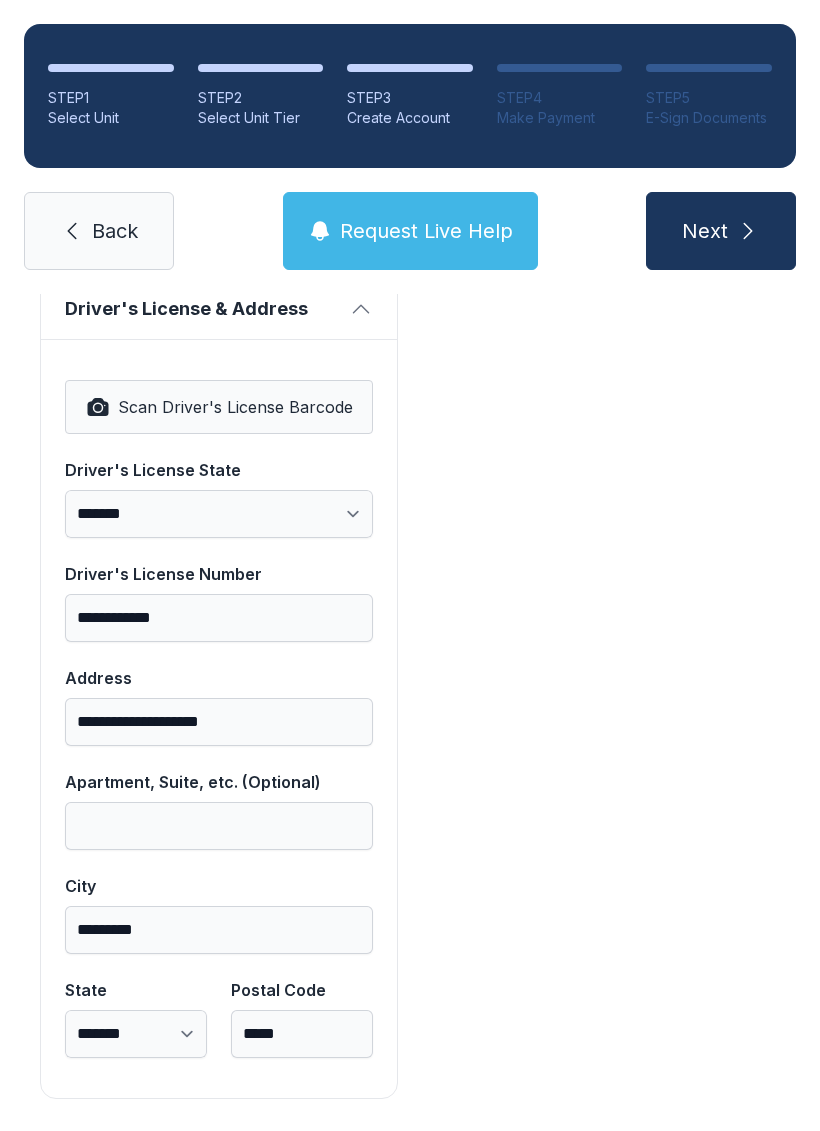 scroll, scrollTop: 1250, scrollLeft: 0, axis: vertical 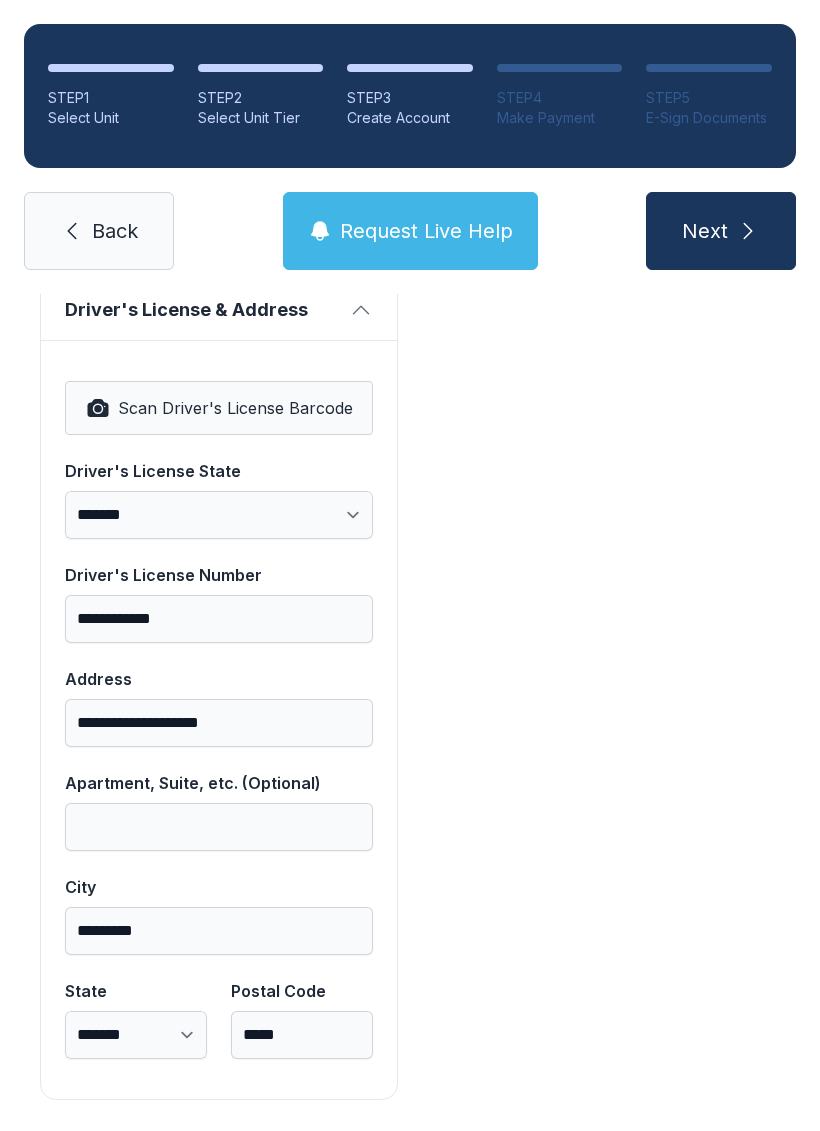 click 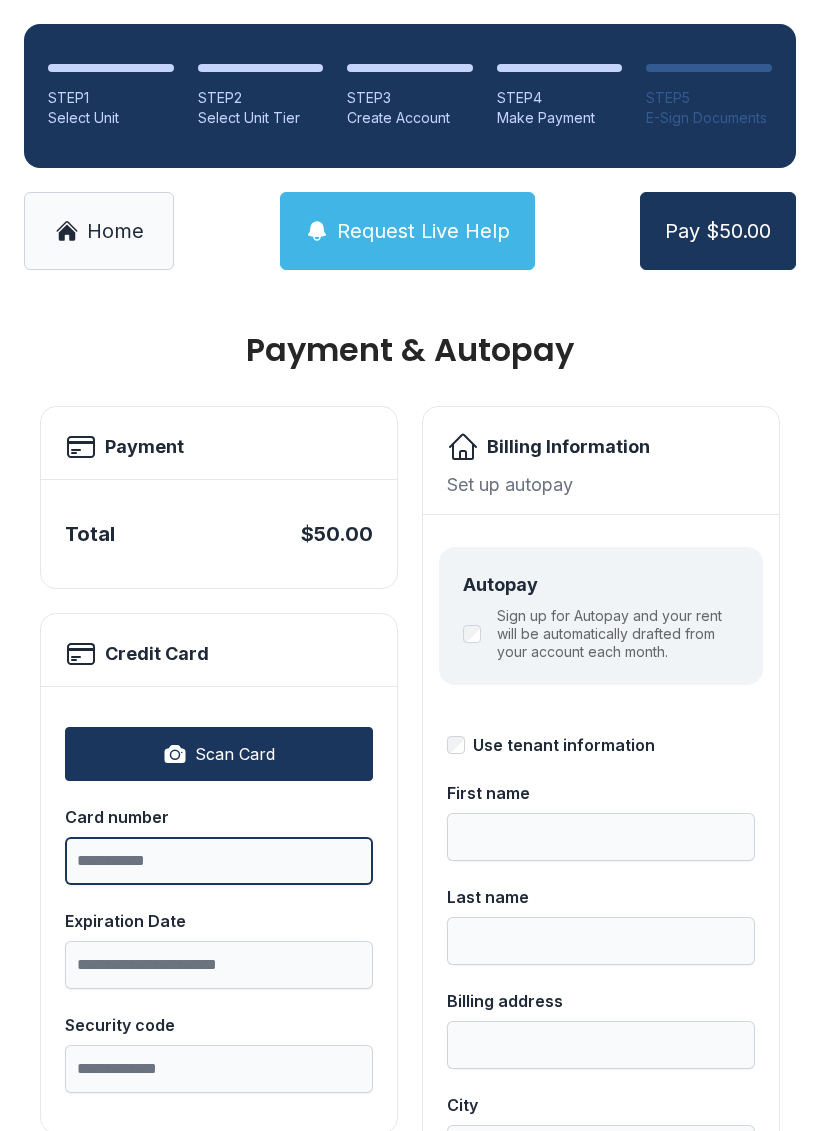click on "Card number" at bounding box center (219, 861) 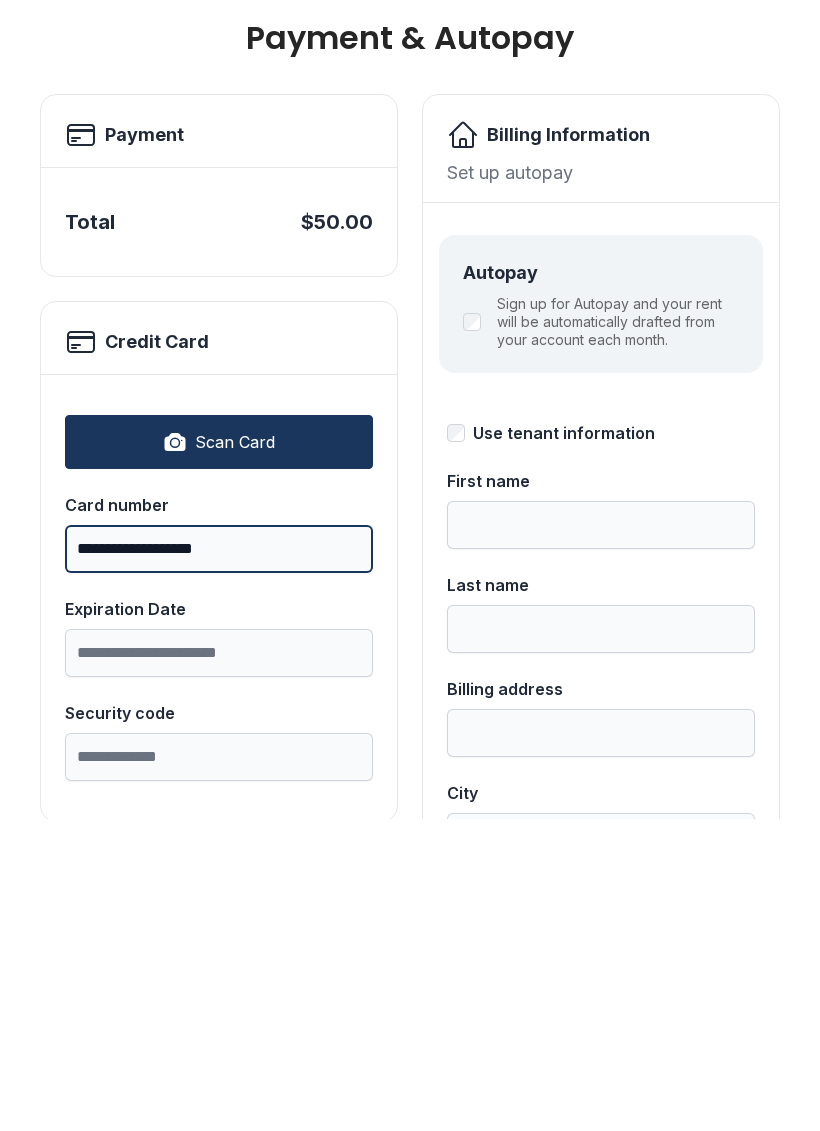 type on "**********" 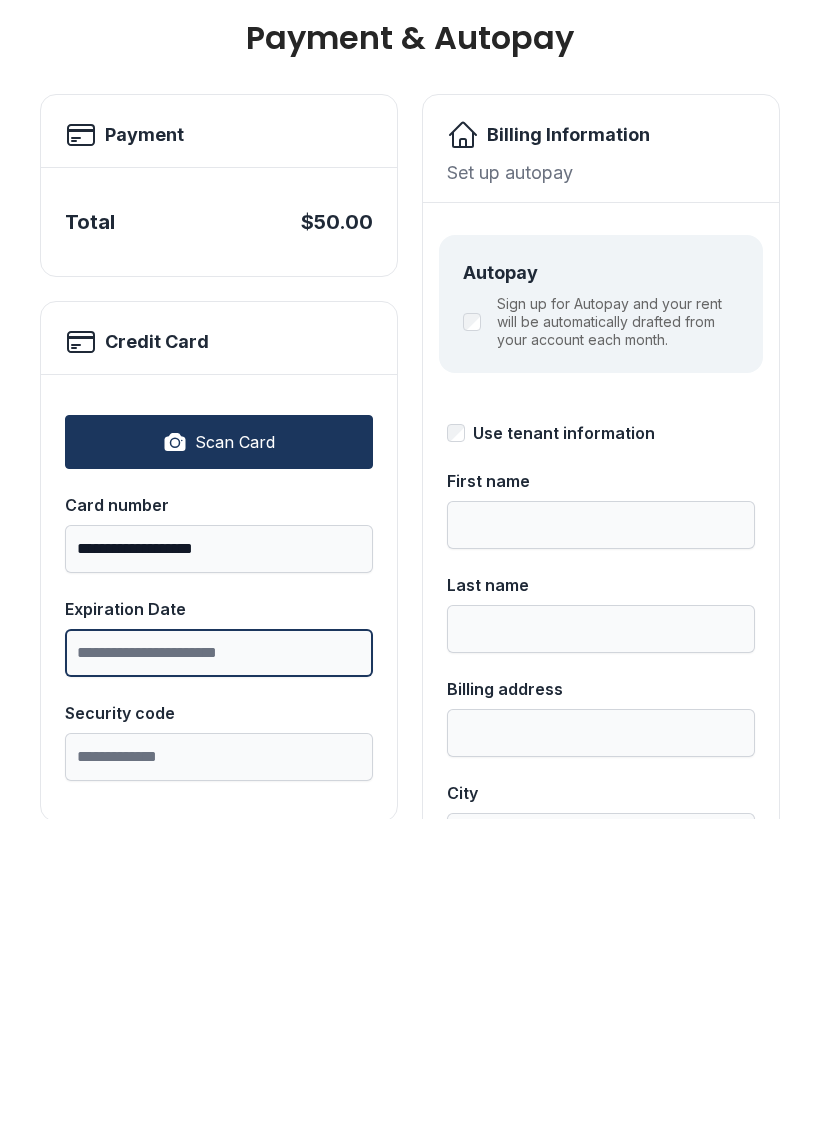 click on "Expiration Date" at bounding box center (219, 965) 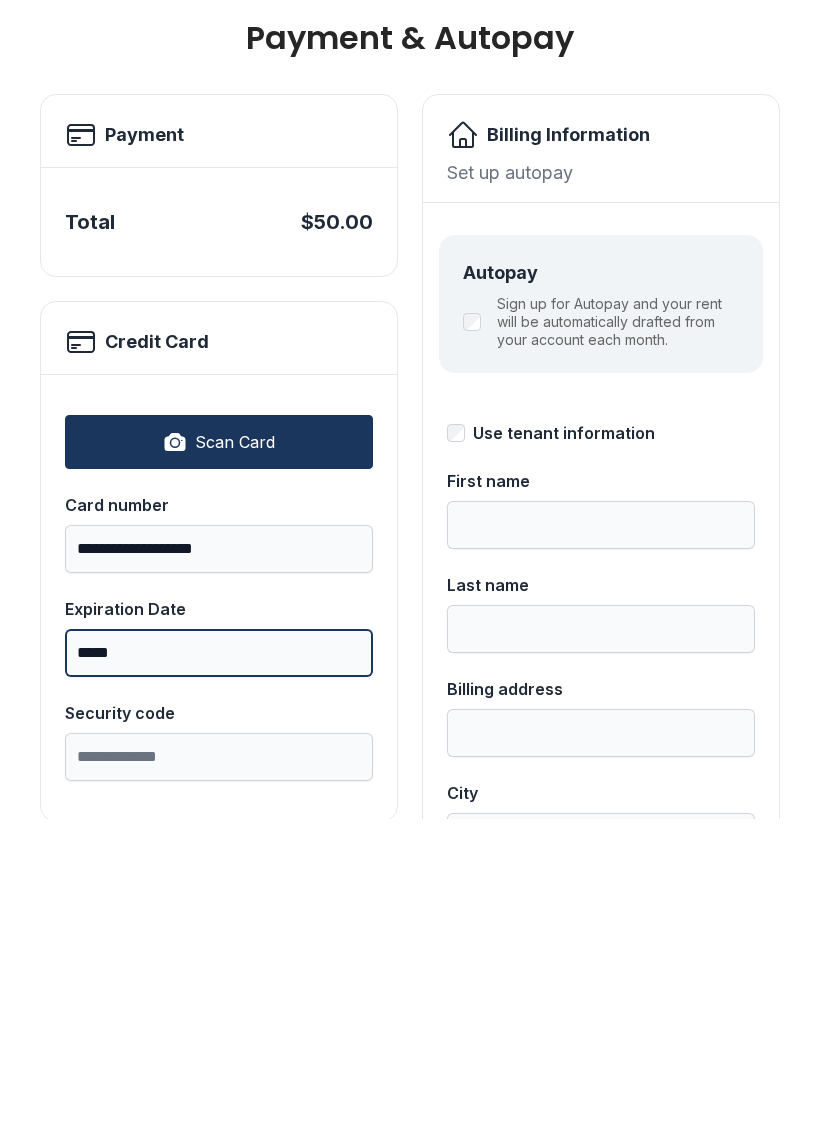 type on "*****" 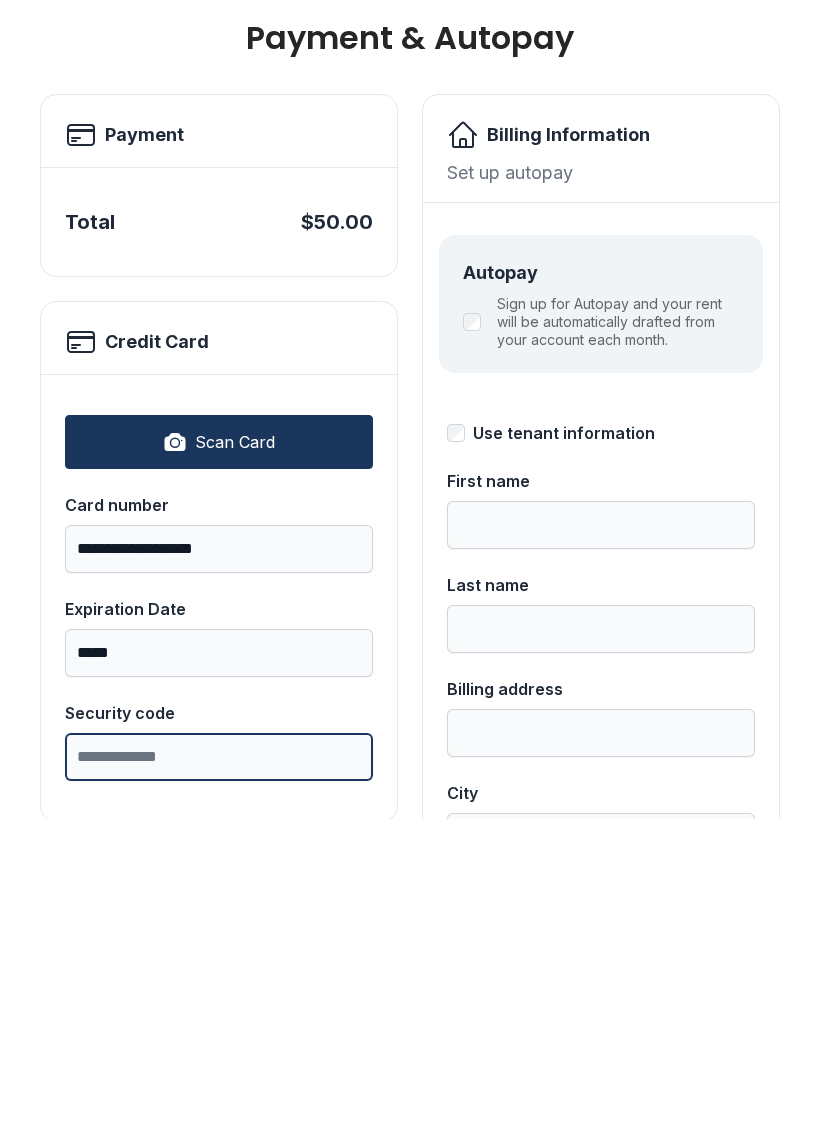 click on "Security code" at bounding box center (219, 1069) 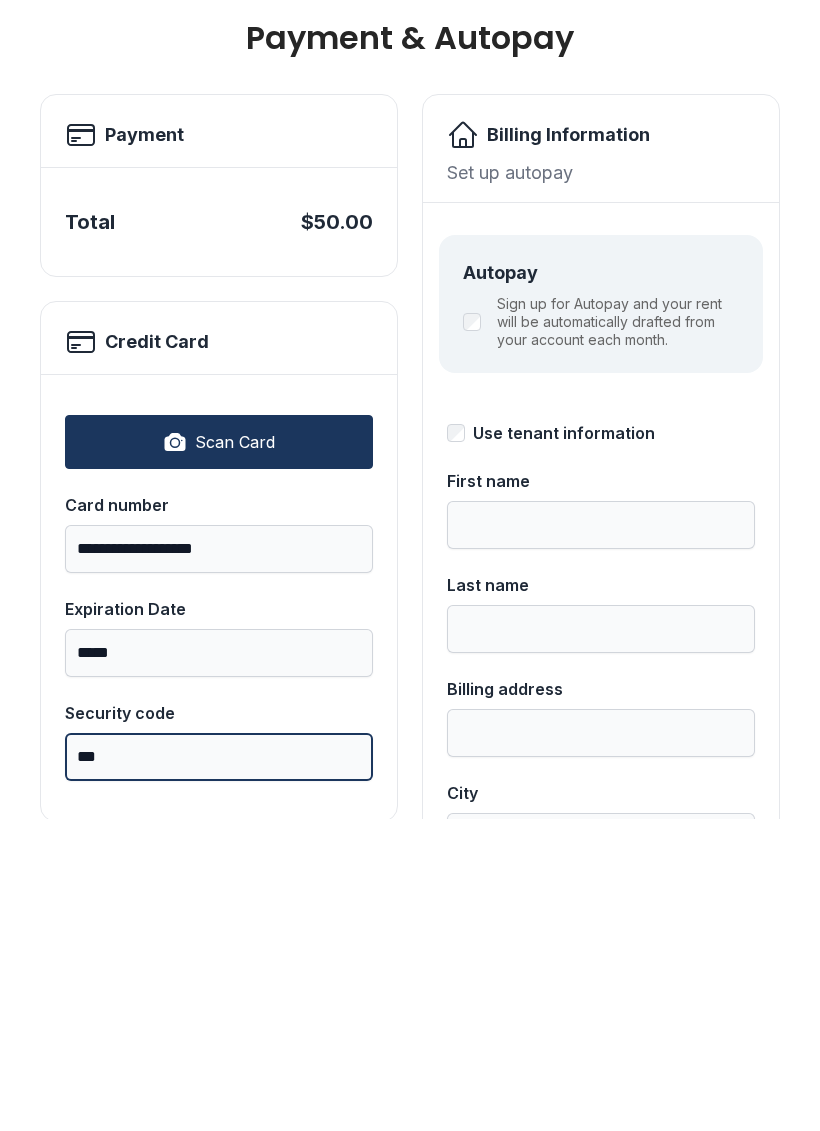 type on "***" 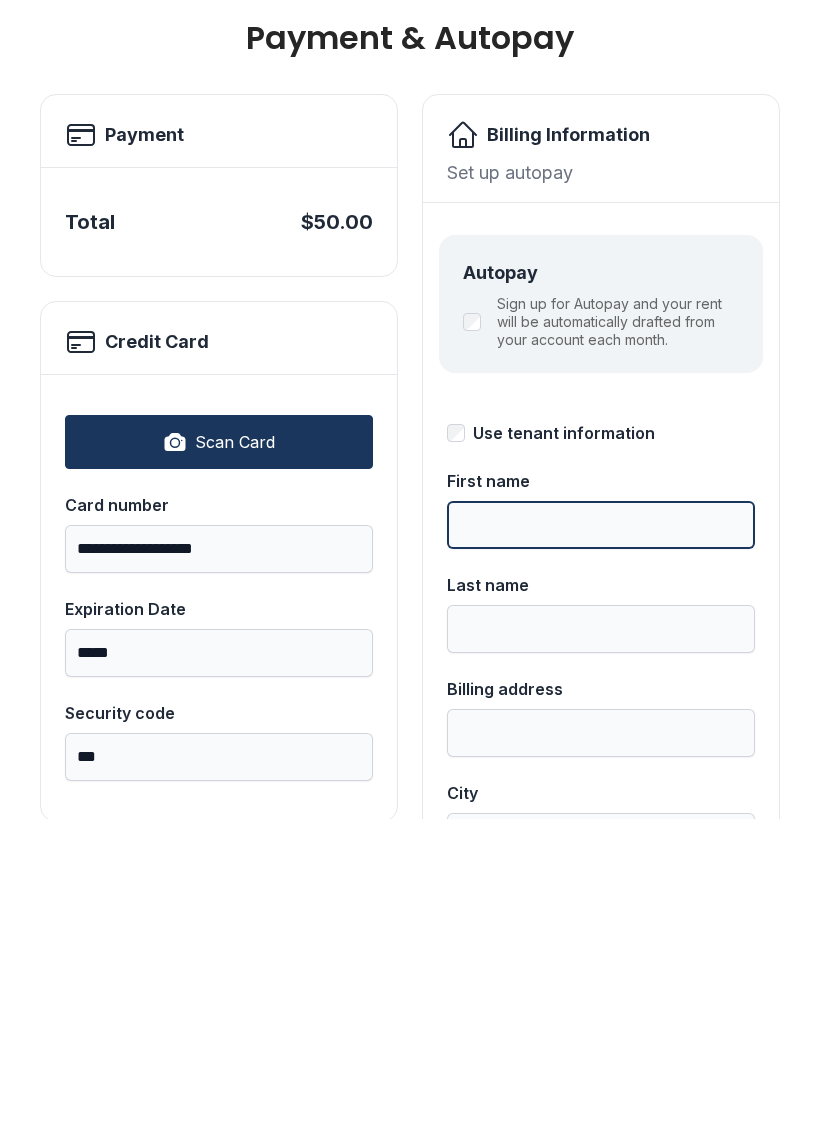 click on "First name" at bounding box center [601, 837] 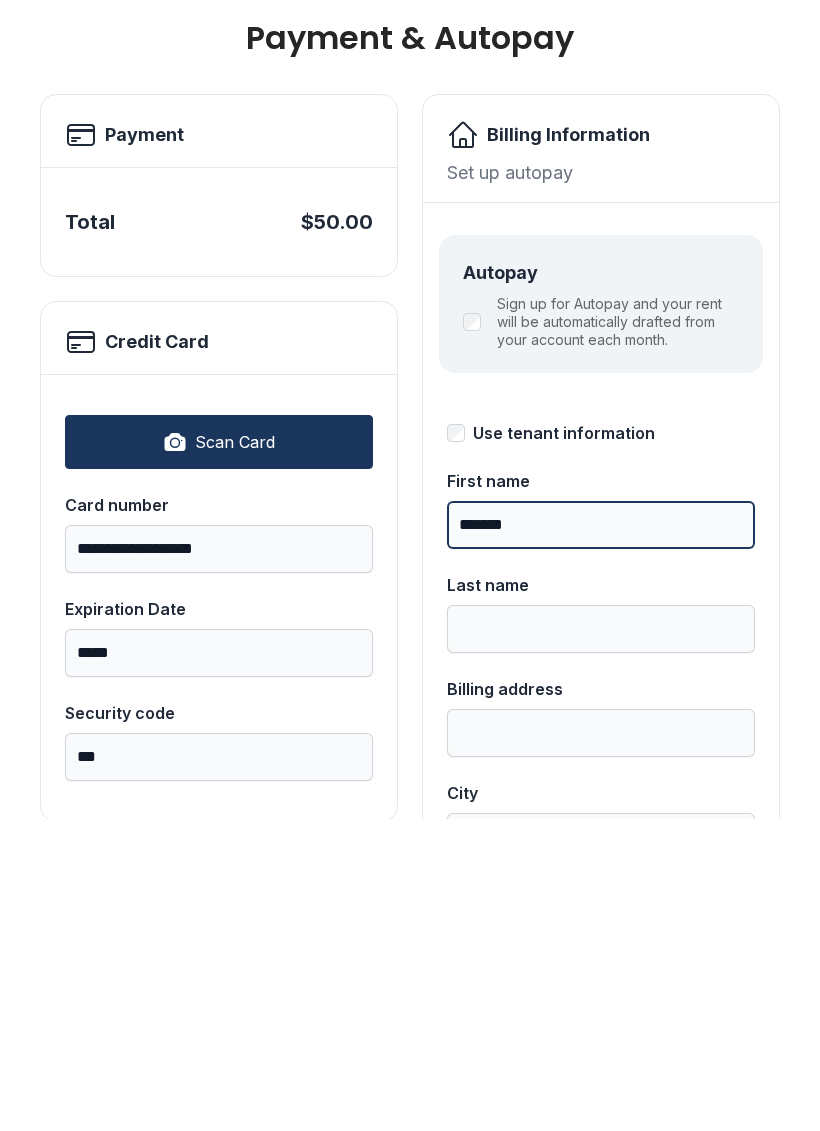 type on "*******" 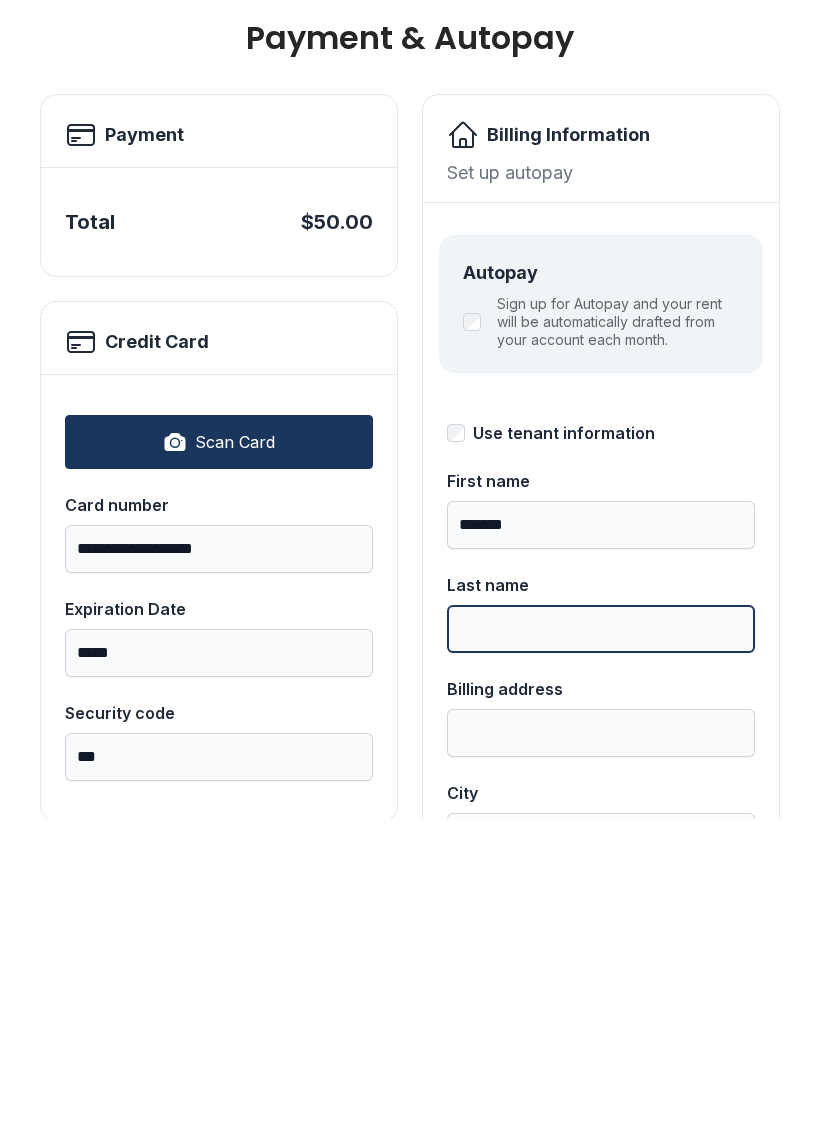 click on "Last name" at bounding box center [601, 941] 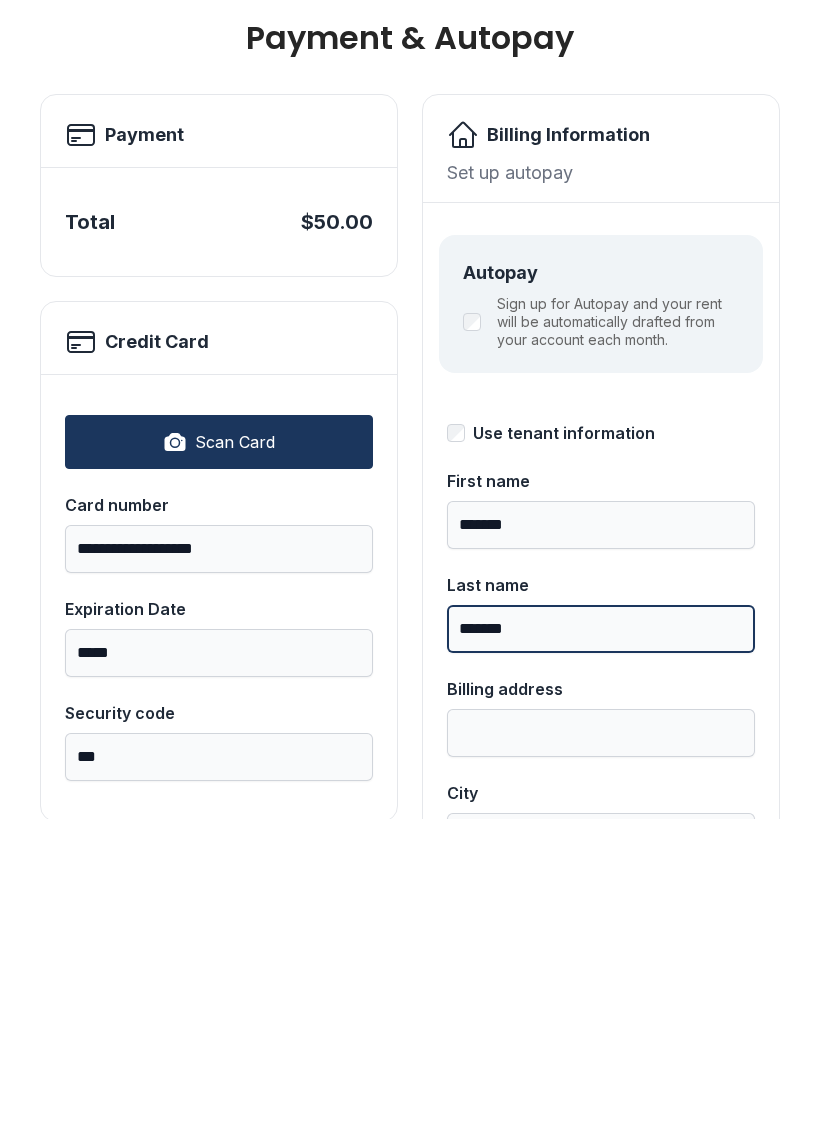 type on "*******" 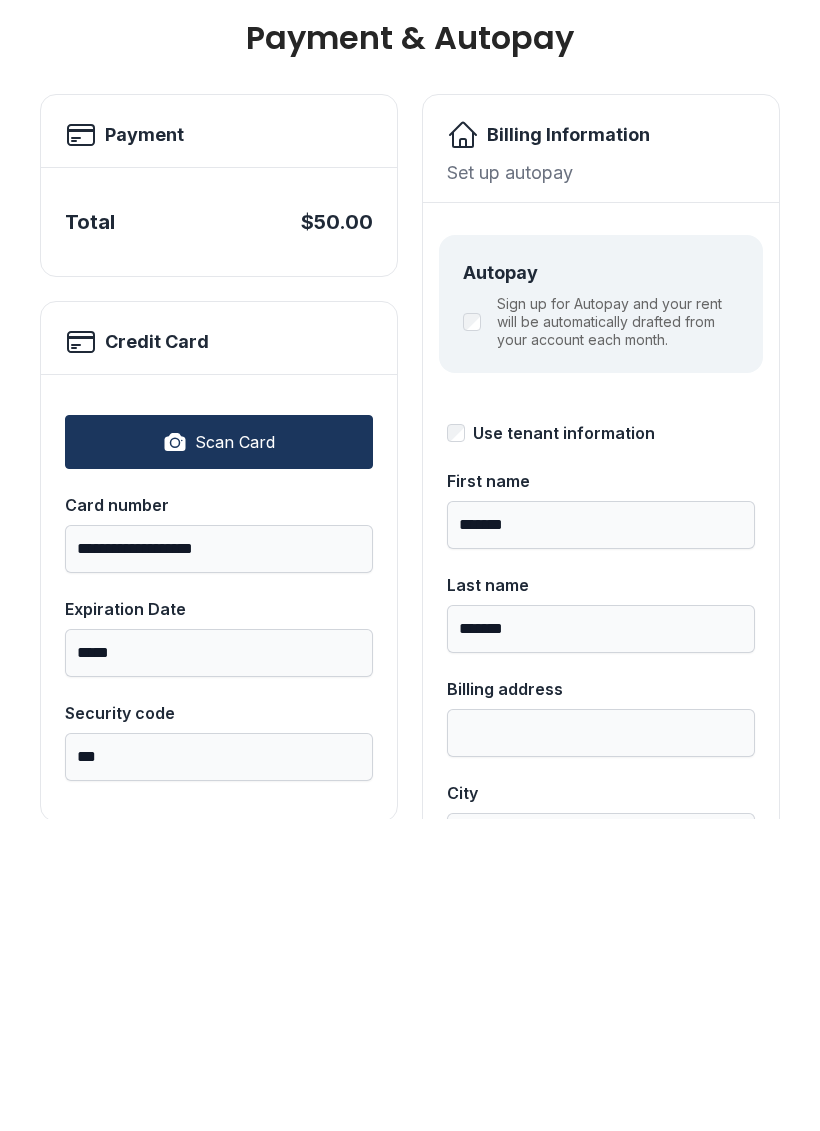 type on "********" 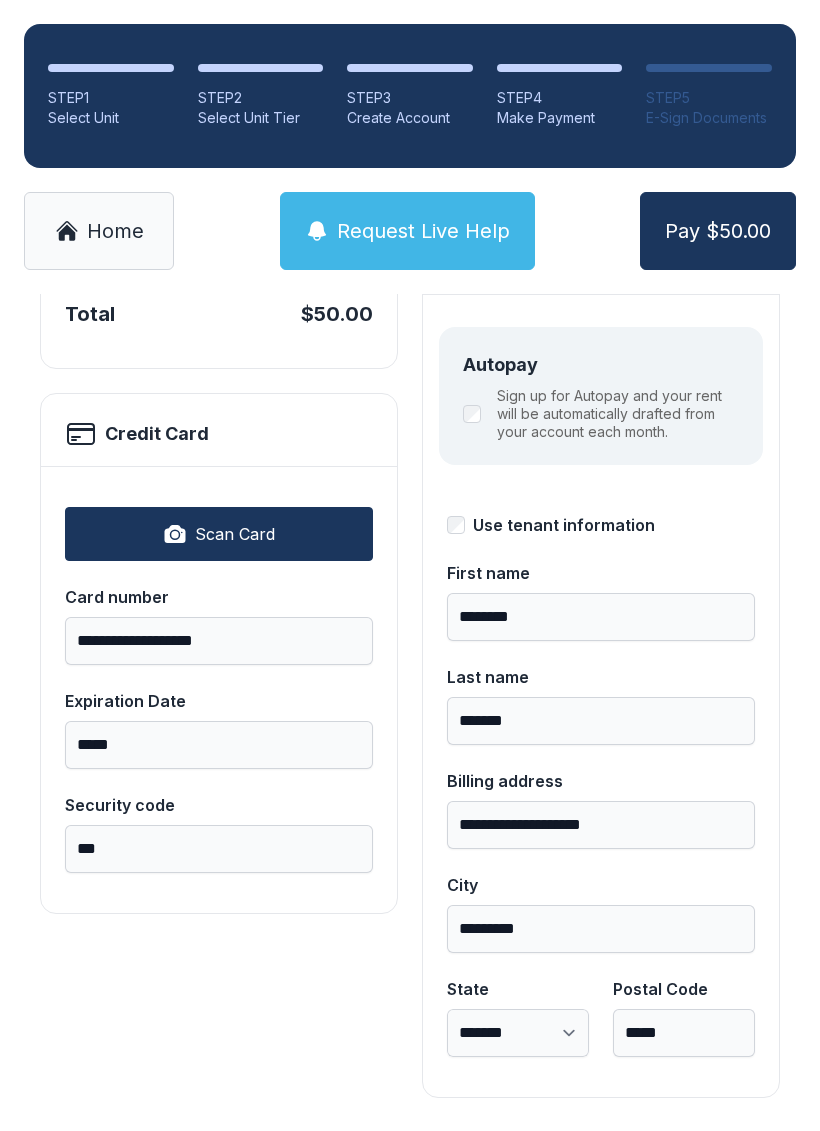 scroll, scrollTop: 218, scrollLeft: 0, axis: vertical 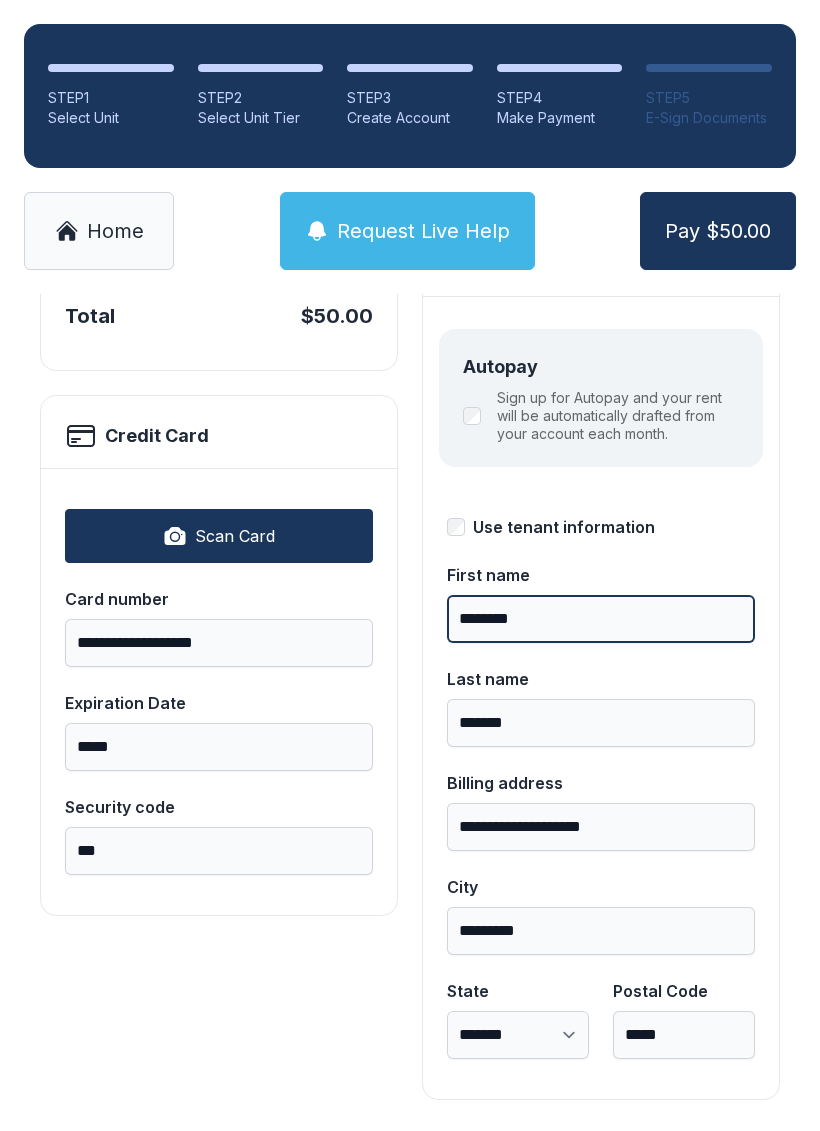 click on "********" at bounding box center [601, 619] 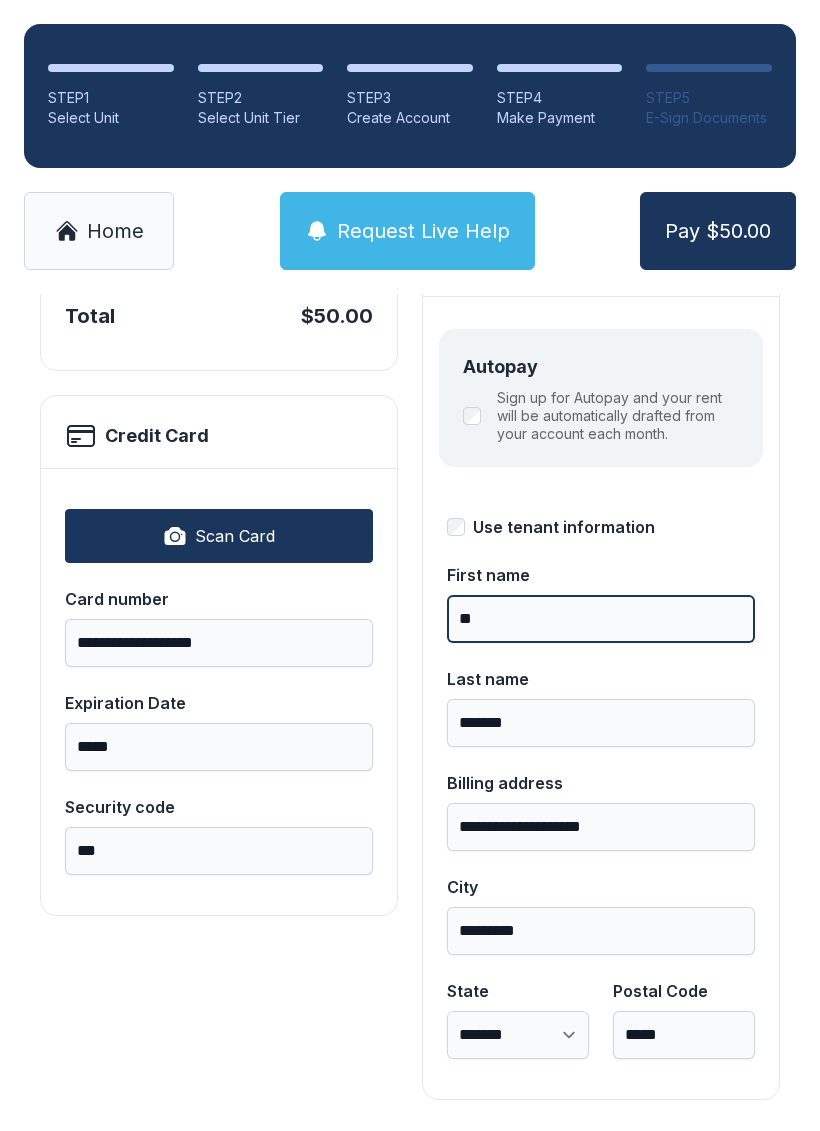 type on "*" 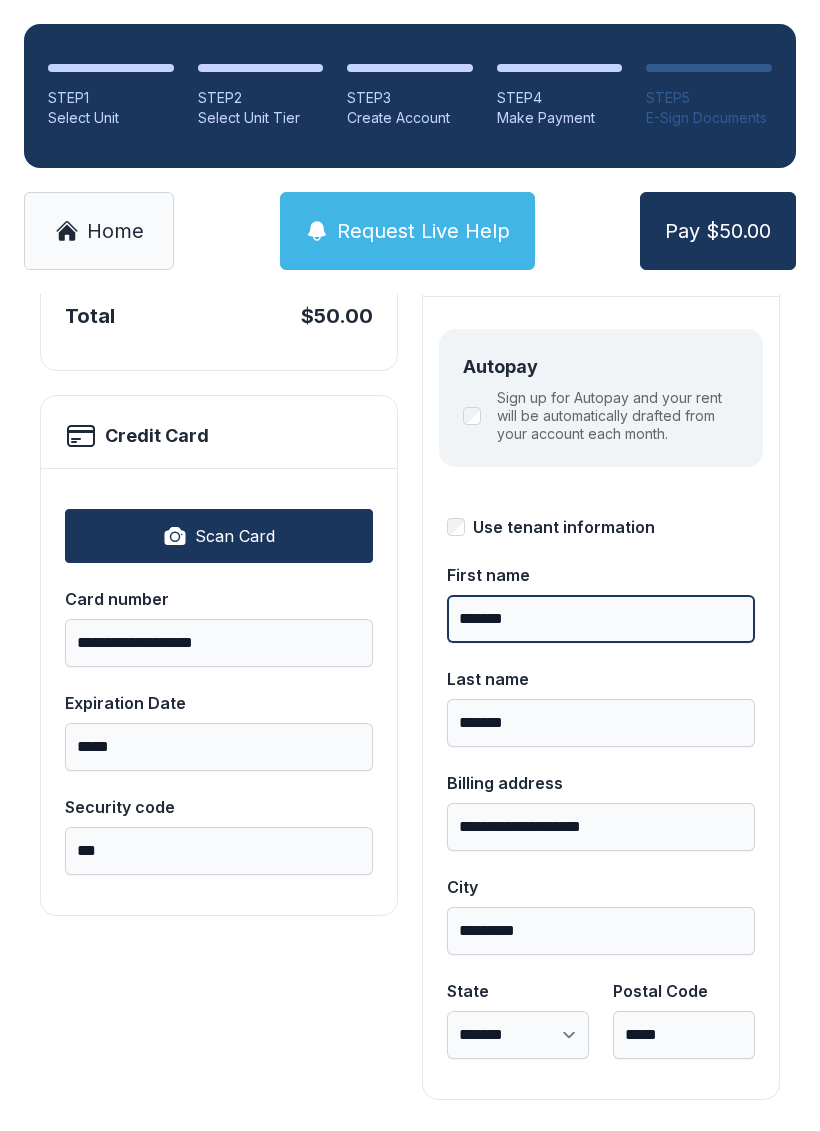 type on "*******" 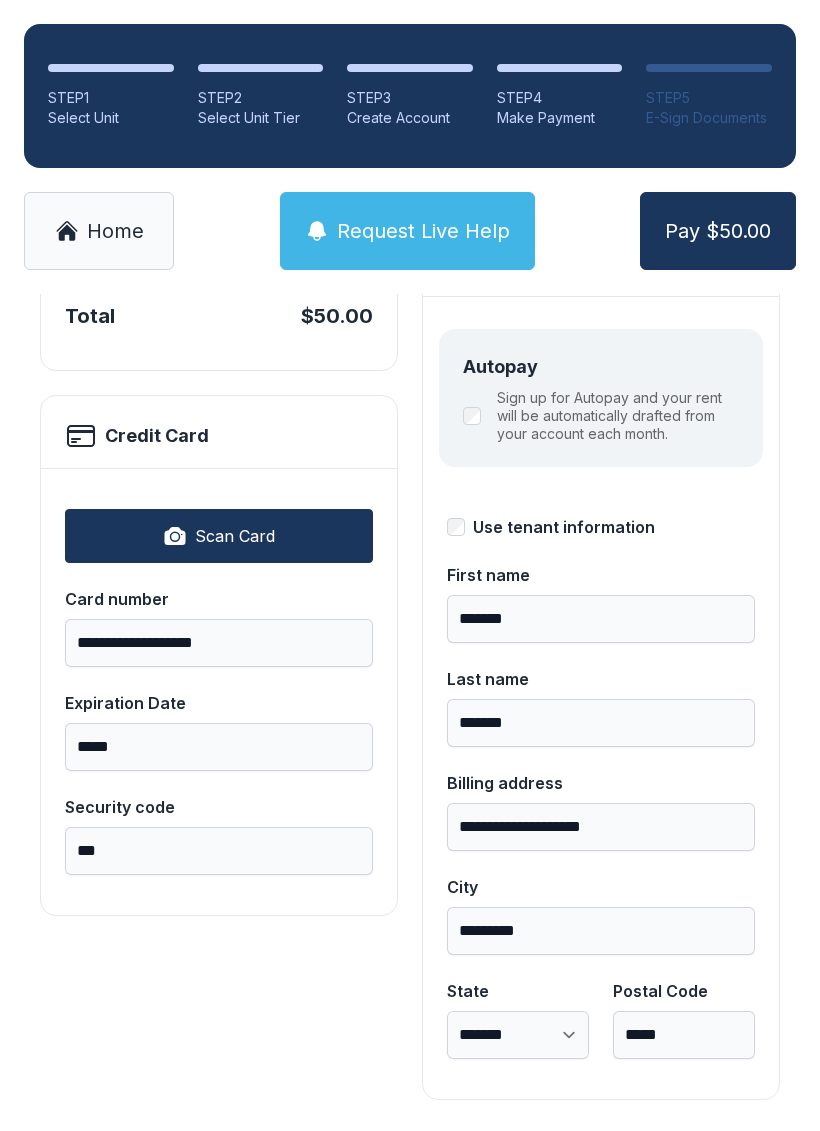 type 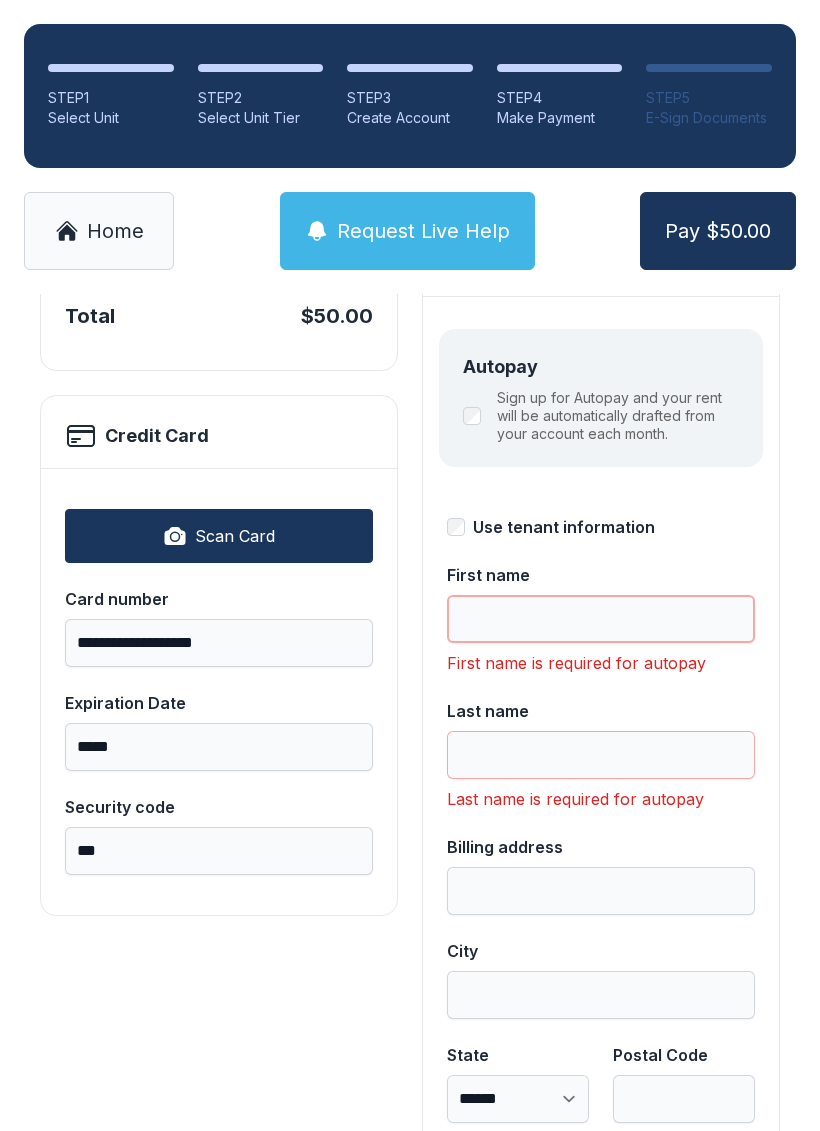 click on "First name" at bounding box center [601, 619] 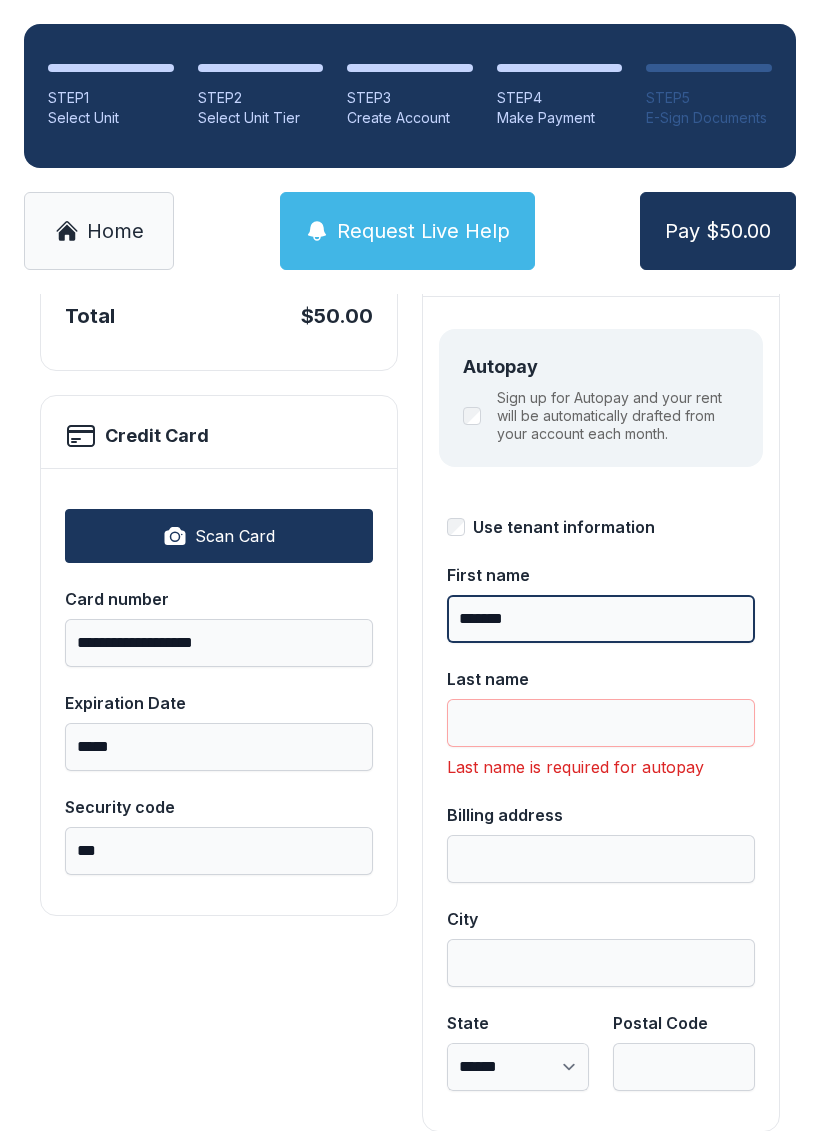 type on "*******" 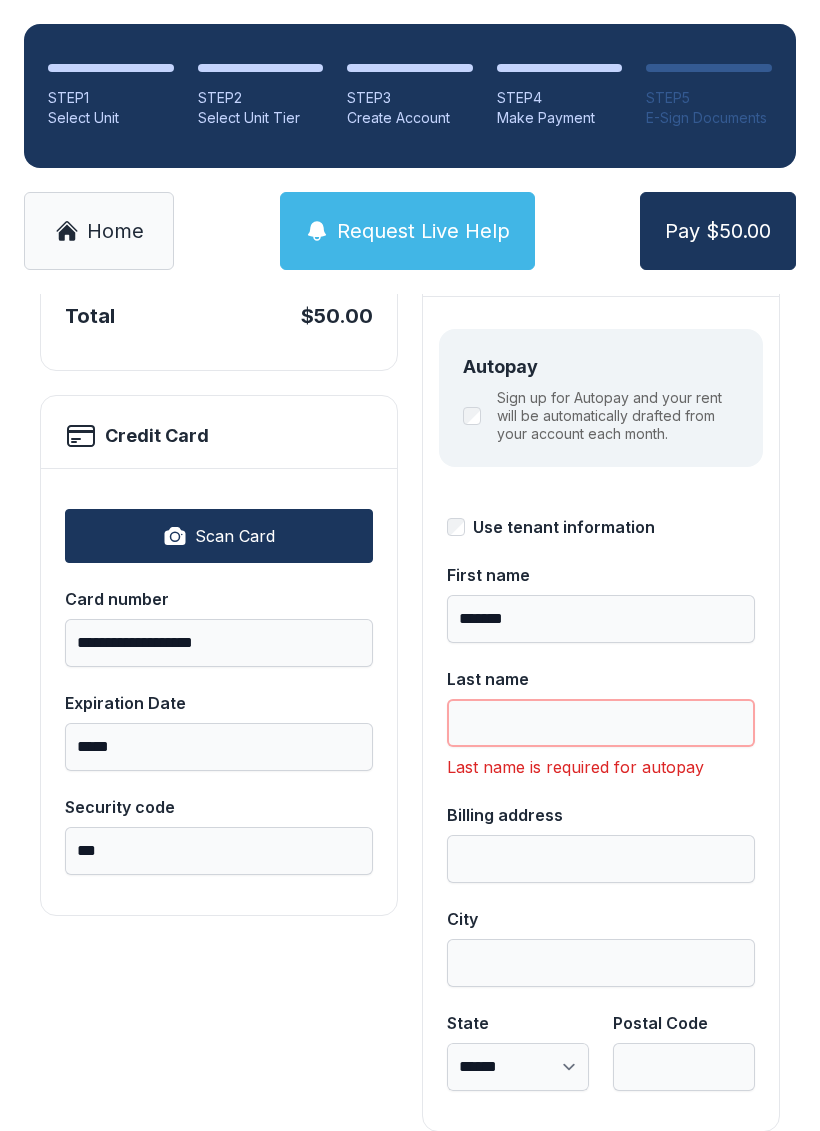 click on "Last name" at bounding box center (601, 723) 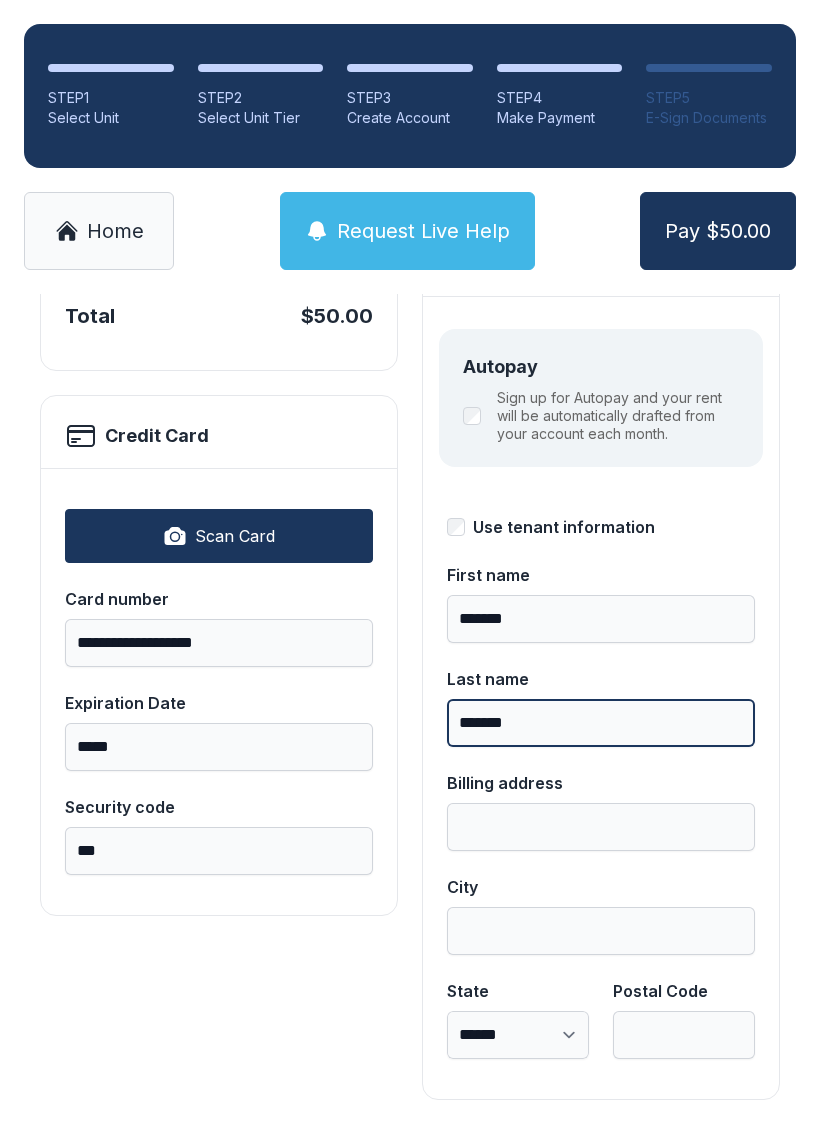 type on "*******" 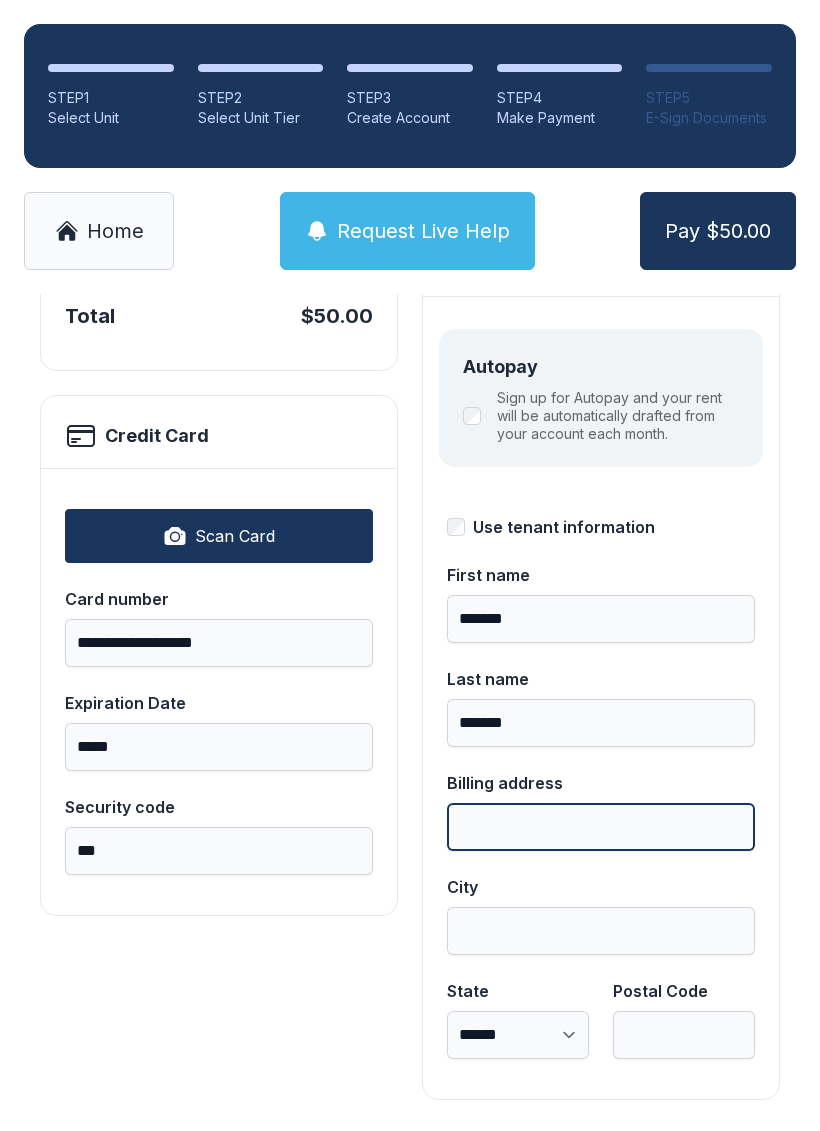 click on "Billing address" at bounding box center (601, 827) 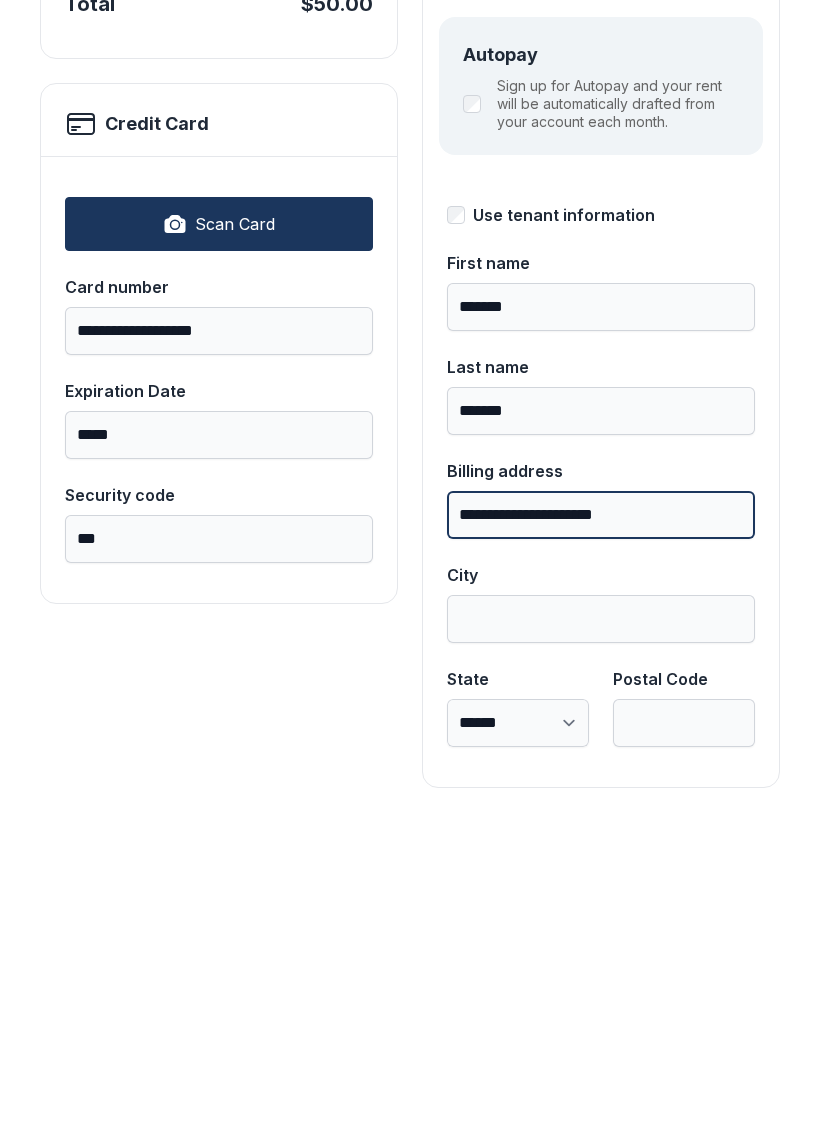 type on "**********" 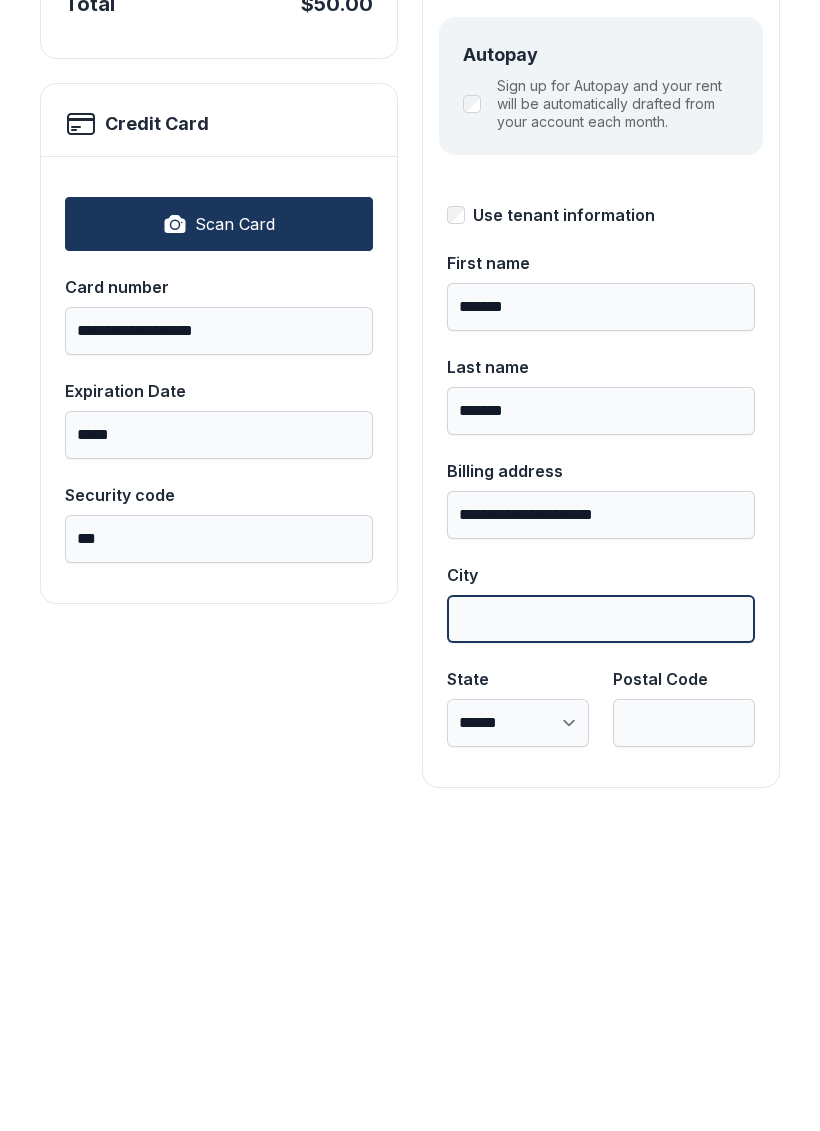 click on "City" at bounding box center (601, 931) 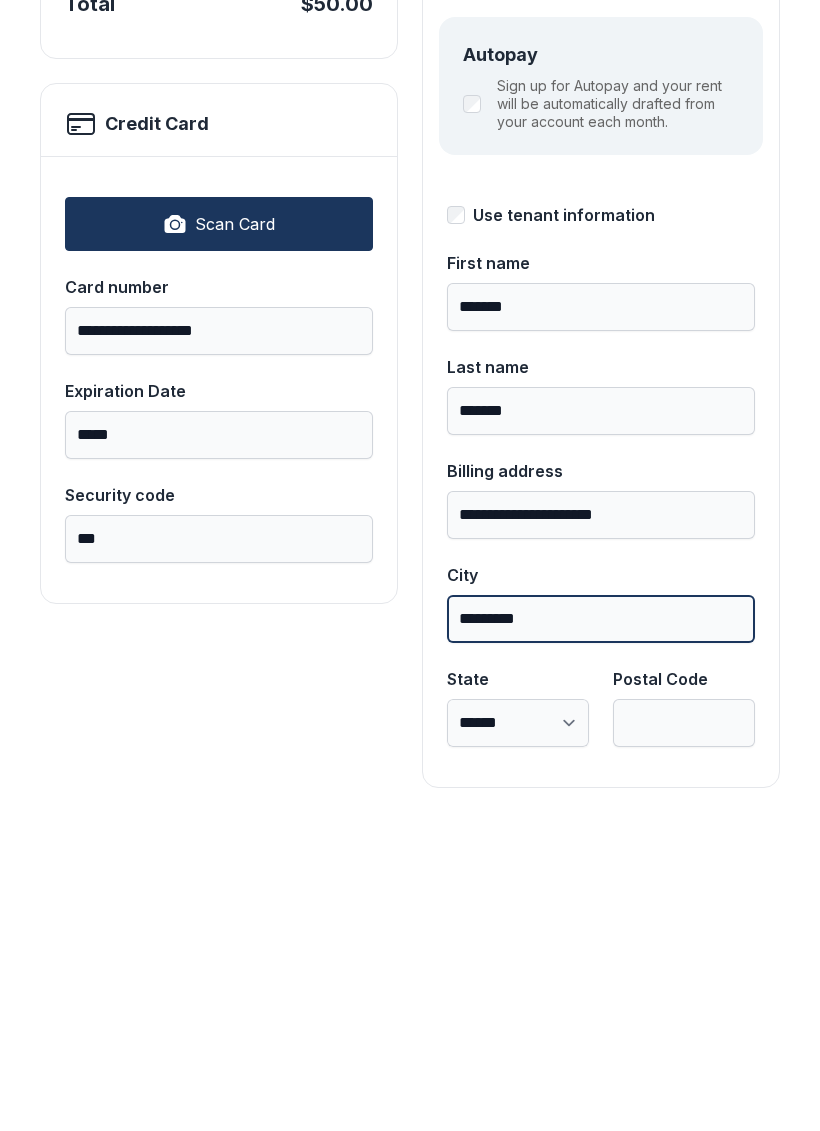type on "*********" 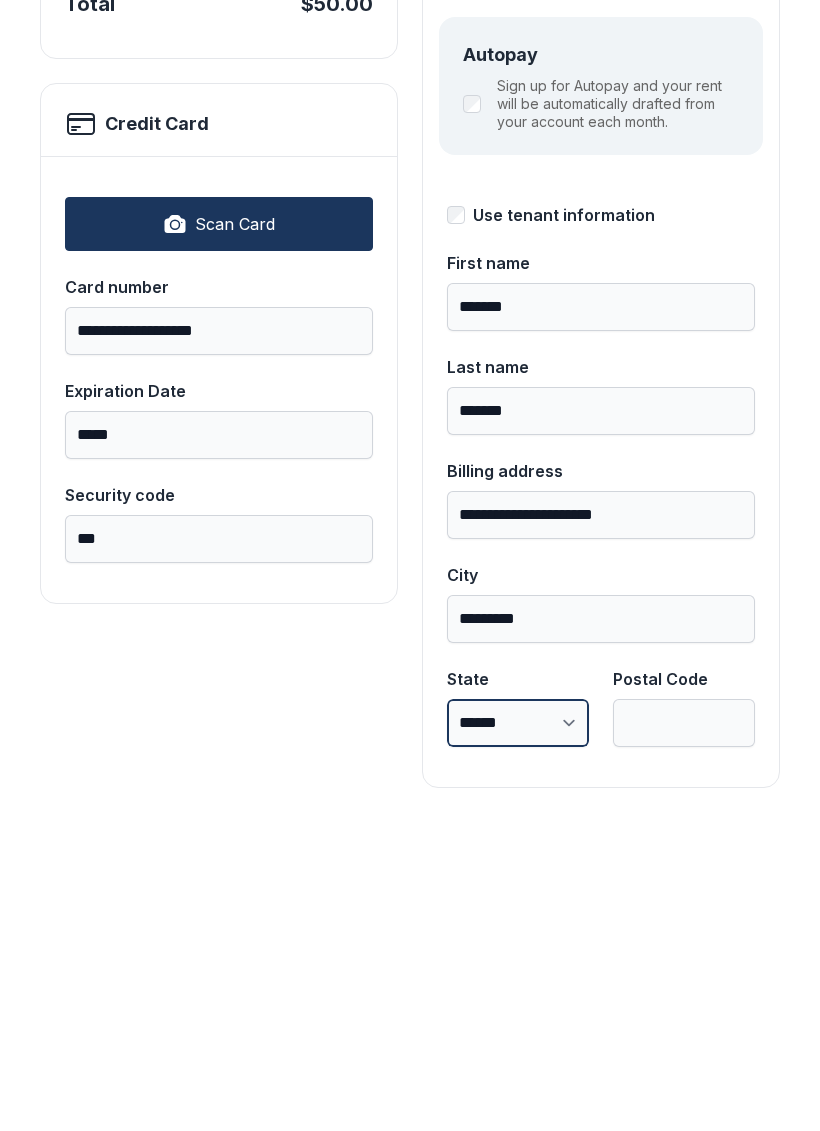click on "**********" at bounding box center (518, 1035) 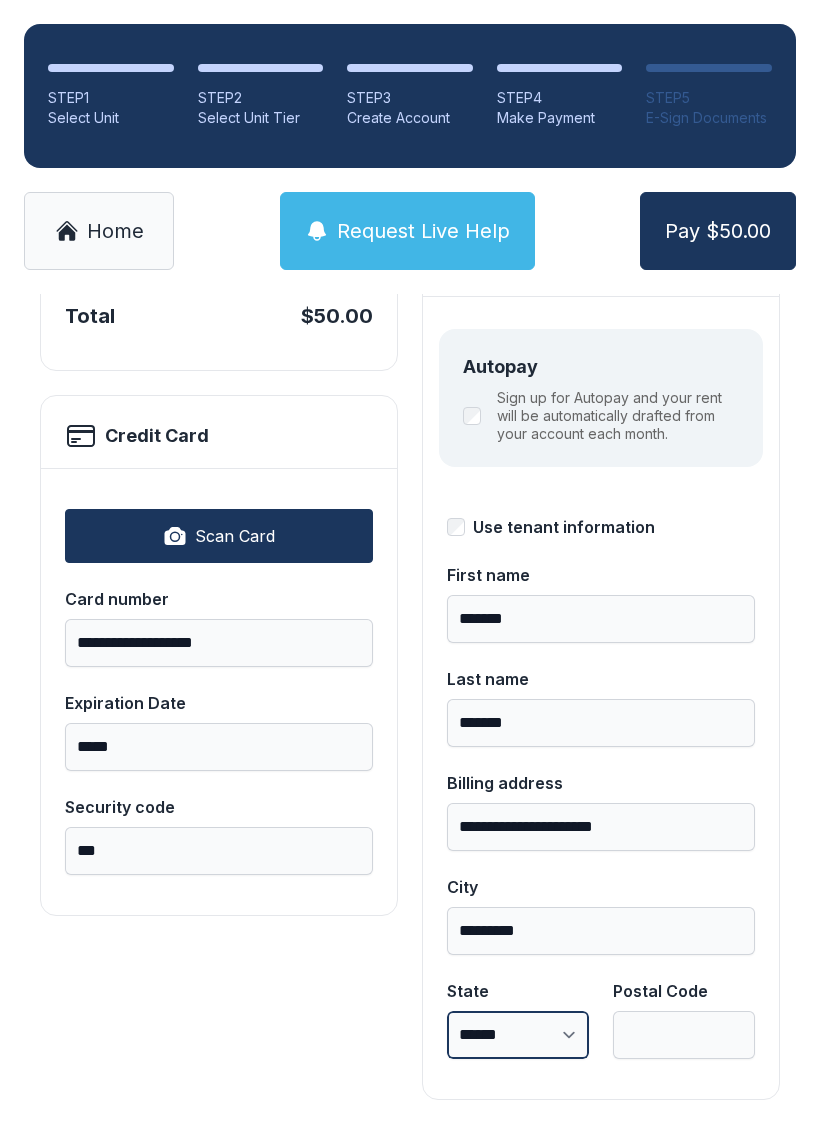 select on "**" 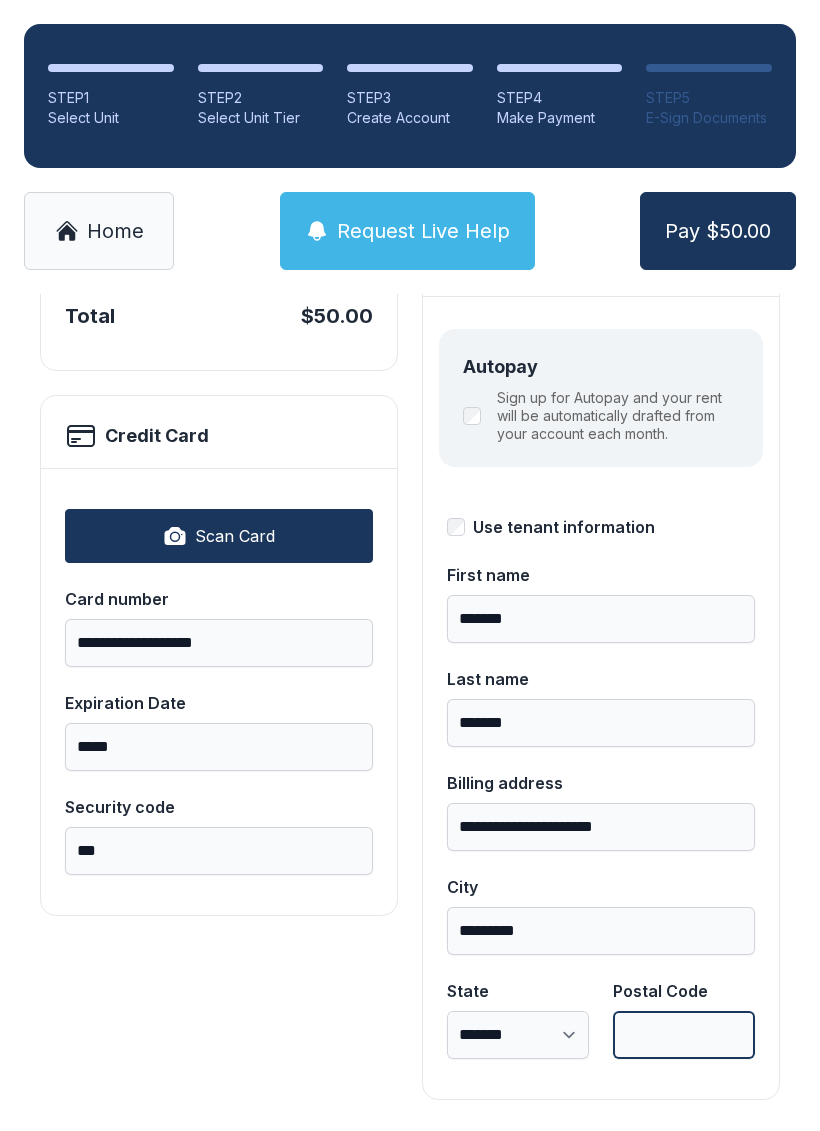 click on "Postal Code" at bounding box center [684, 1035] 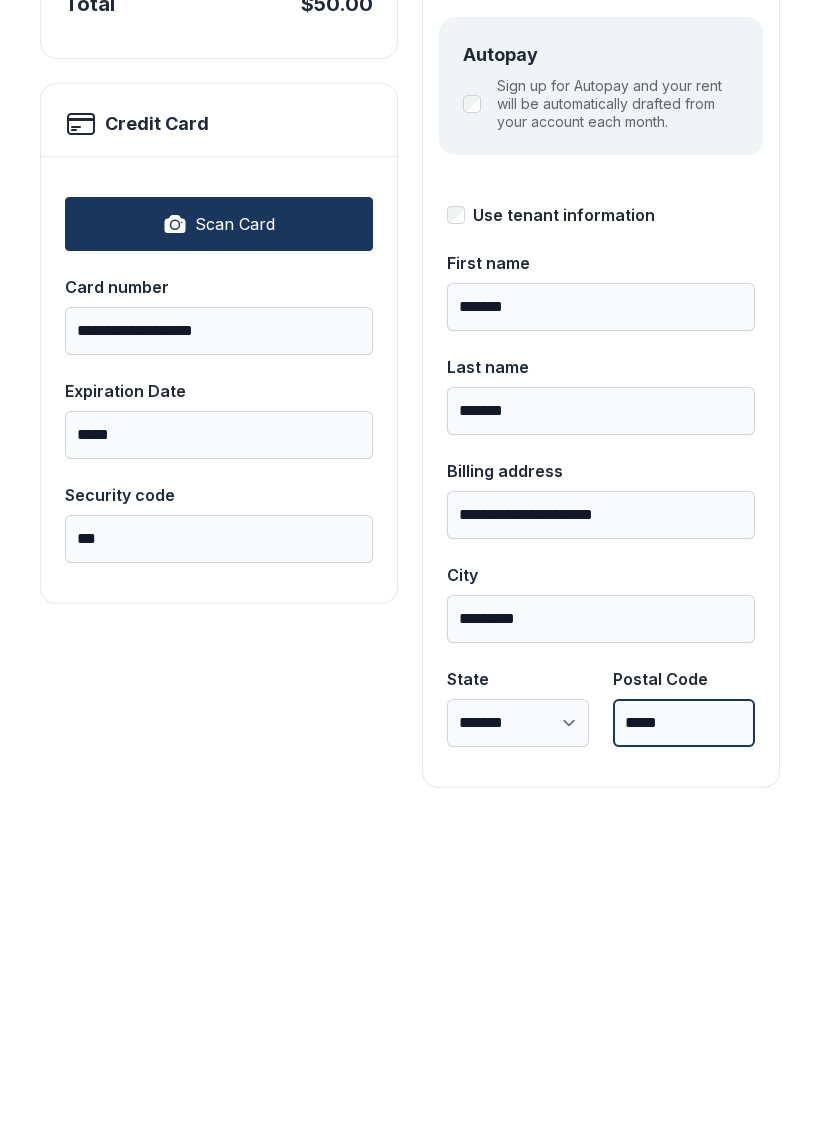 type on "*****" 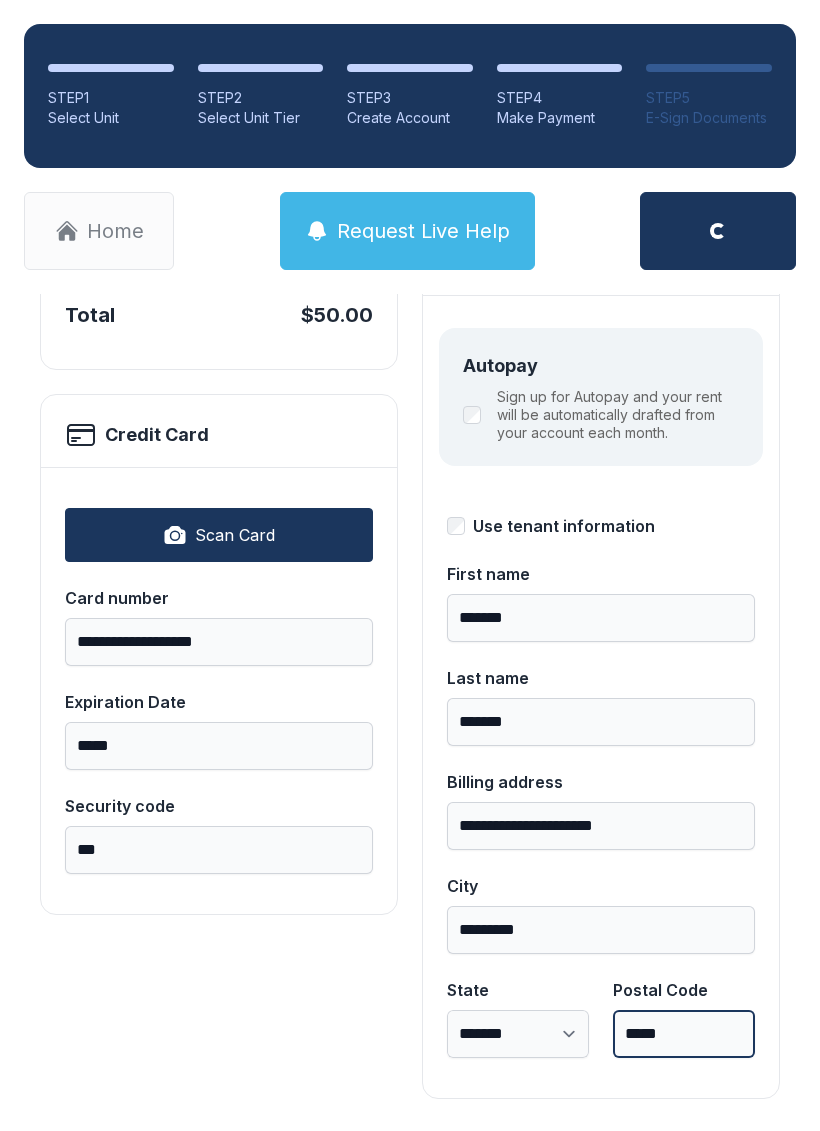 scroll, scrollTop: 218, scrollLeft: 0, axis: vertical 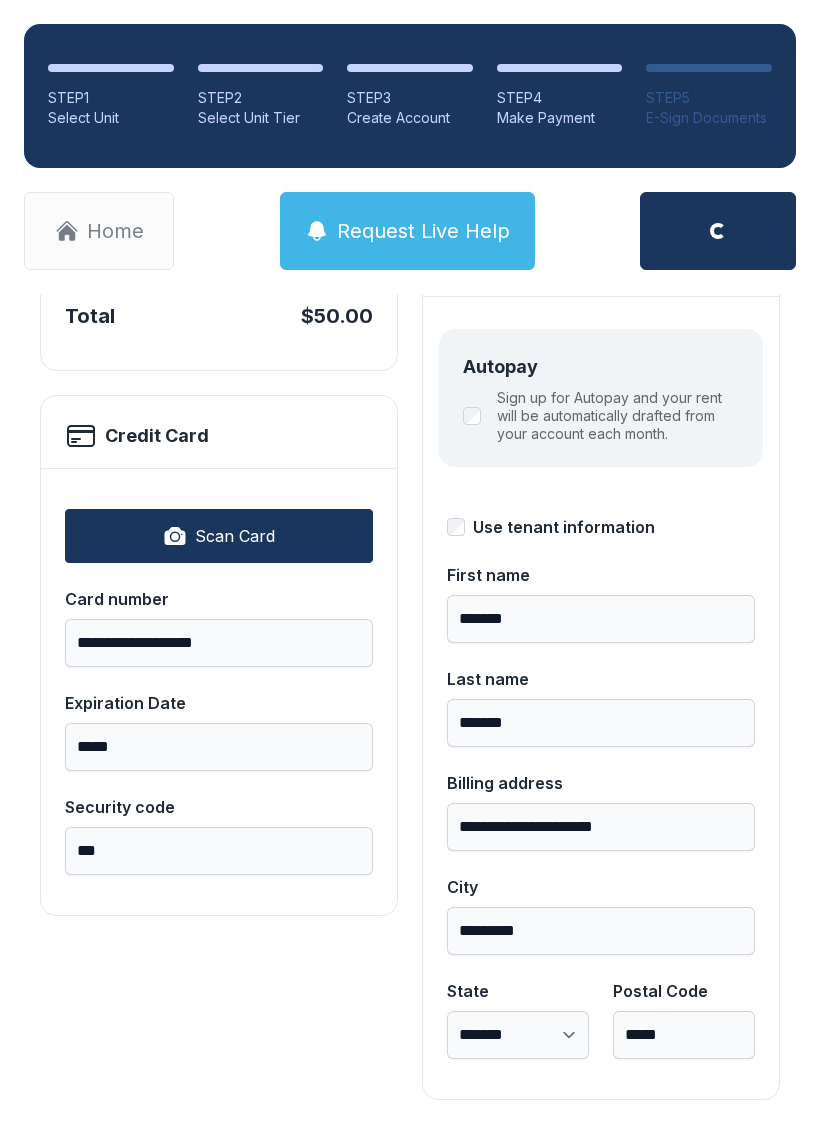 click on "**********" at bounding box center [410, 628] 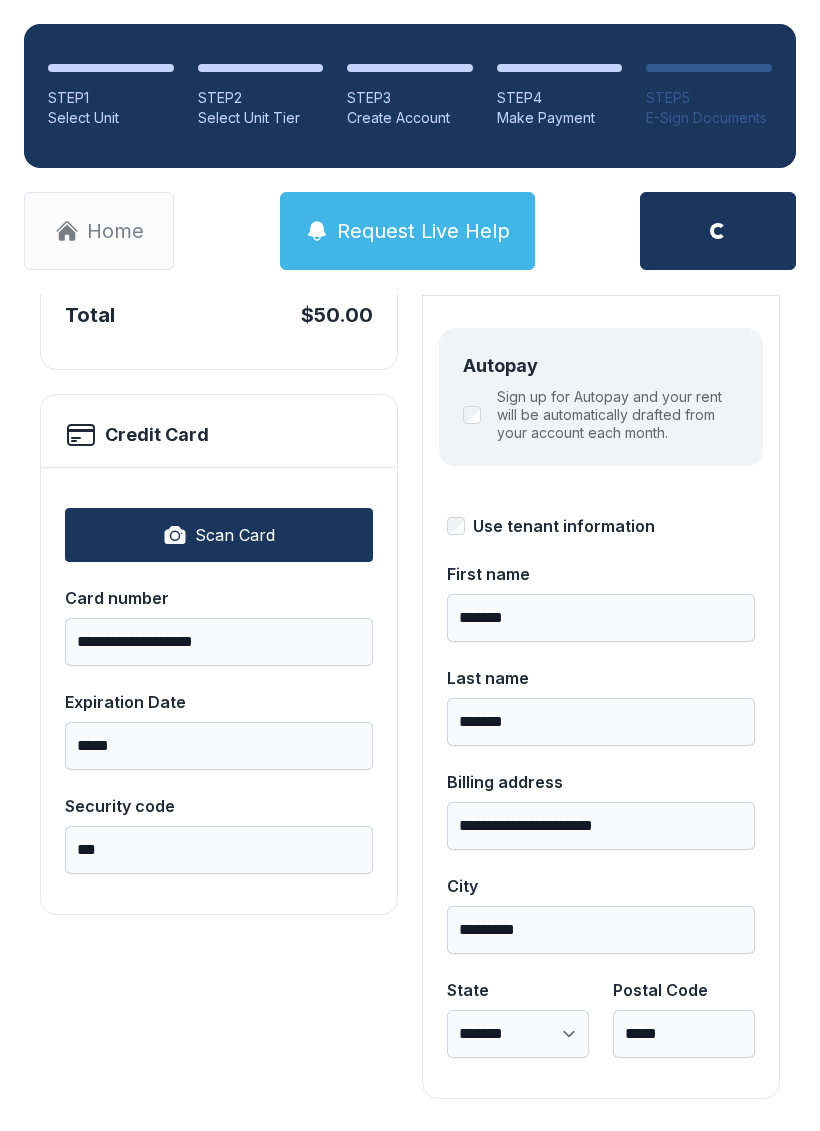 scroll, scrollTop: 218, scrollLeft: 0, axis: vertical 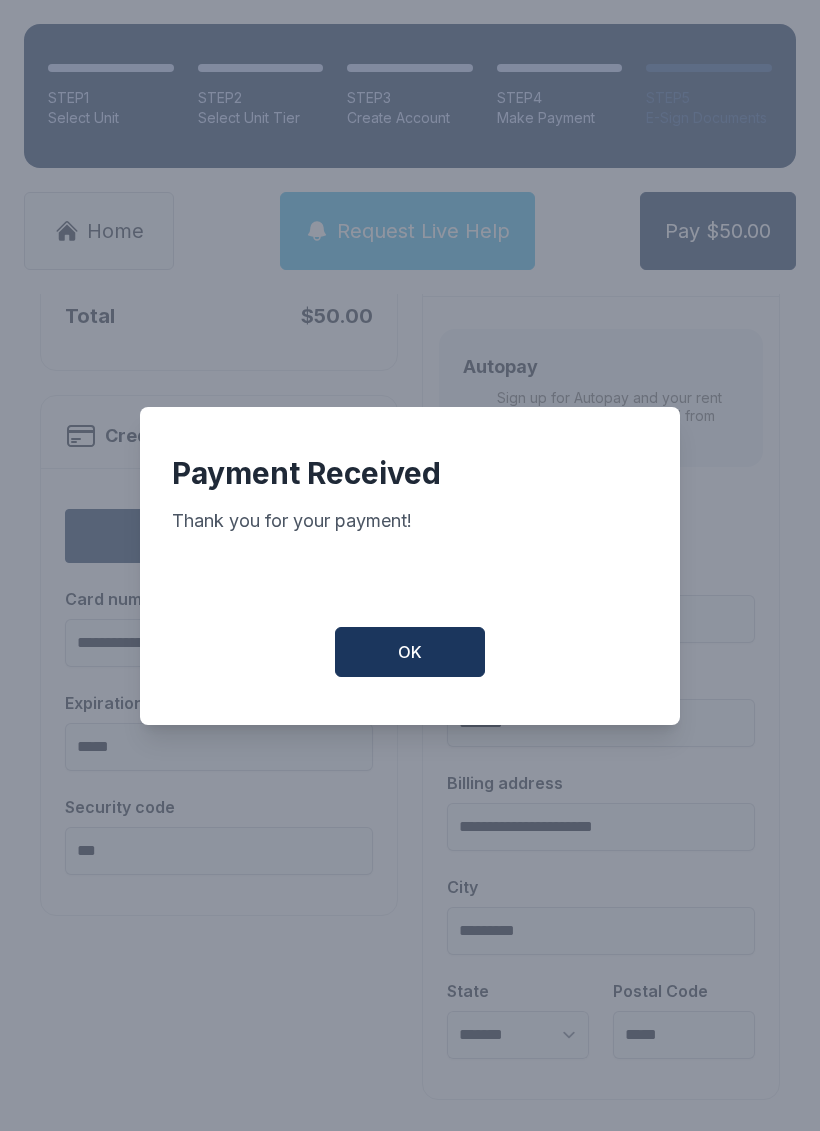 click on "OK" at bounding box center [410, 652] 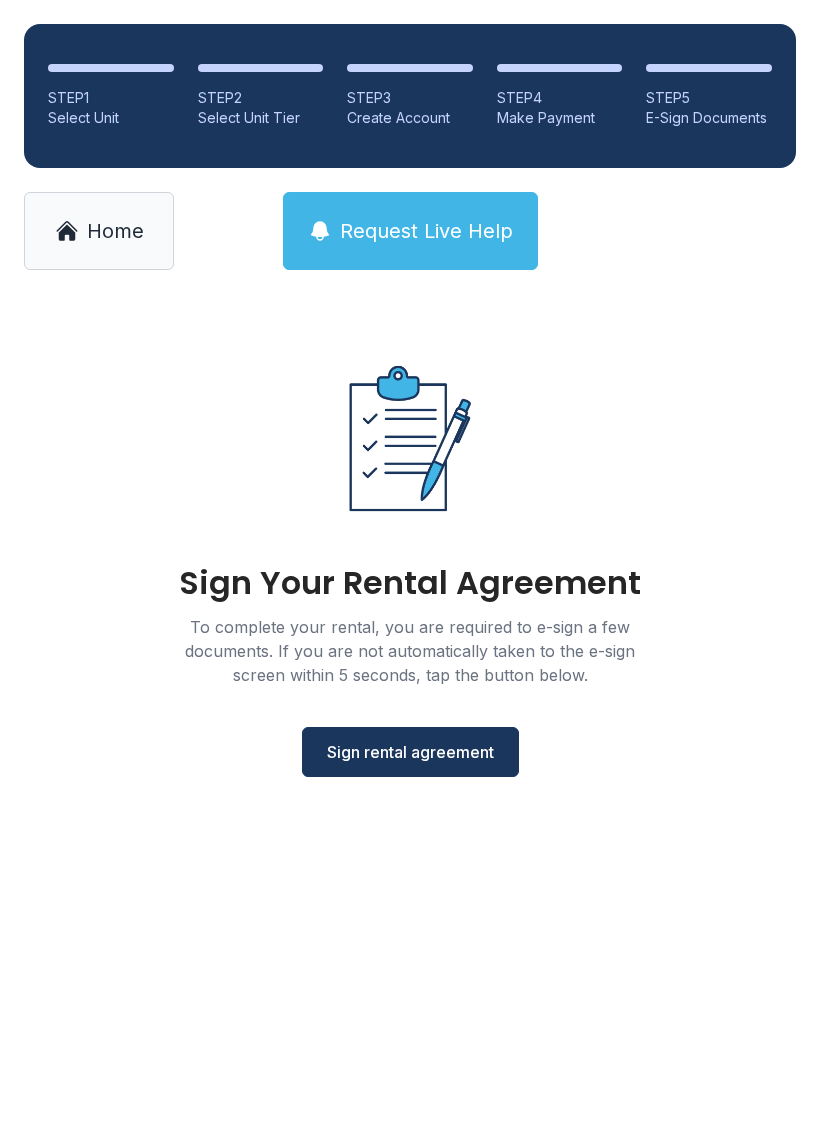 scroll, scrollTop: 0, scrollLeft: 0, axis: both 